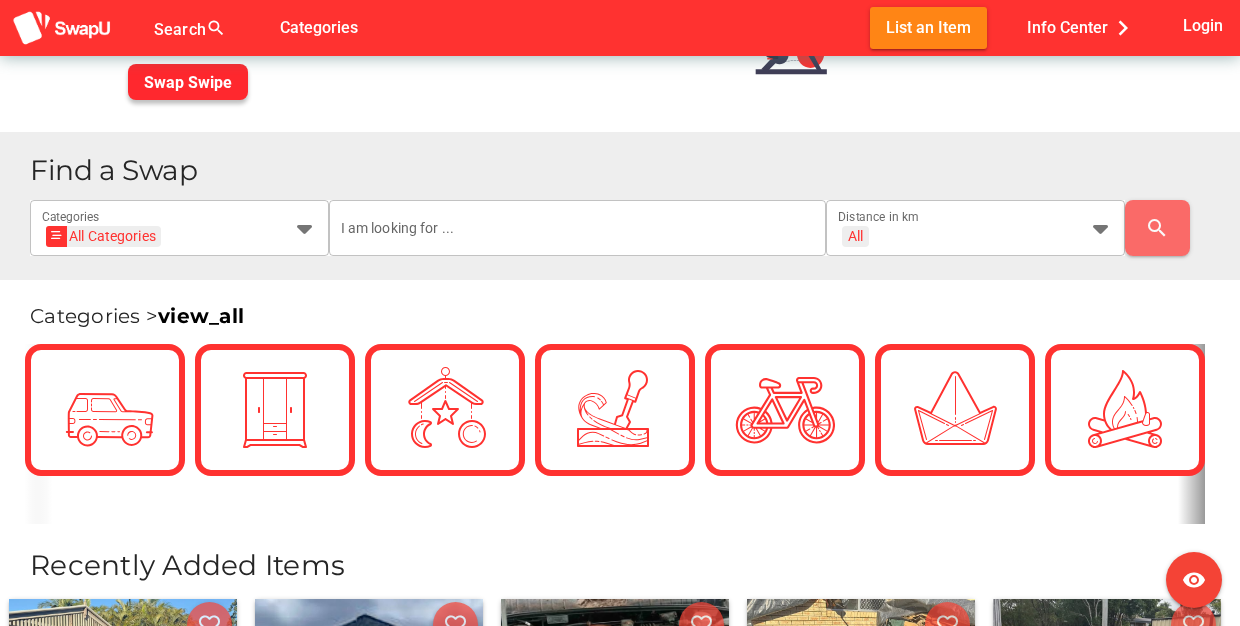 scroll, scrollTop: 334, scrollLeft: 0, axis: vertical 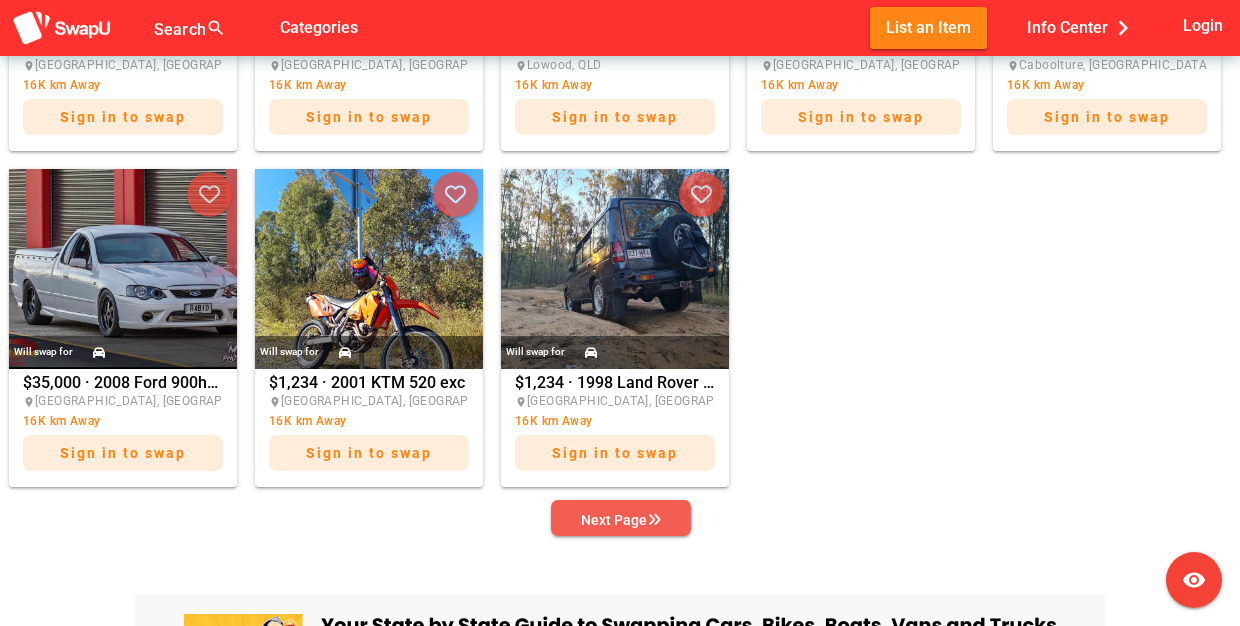 click on "Next Page" at bounding box center (621, 518) 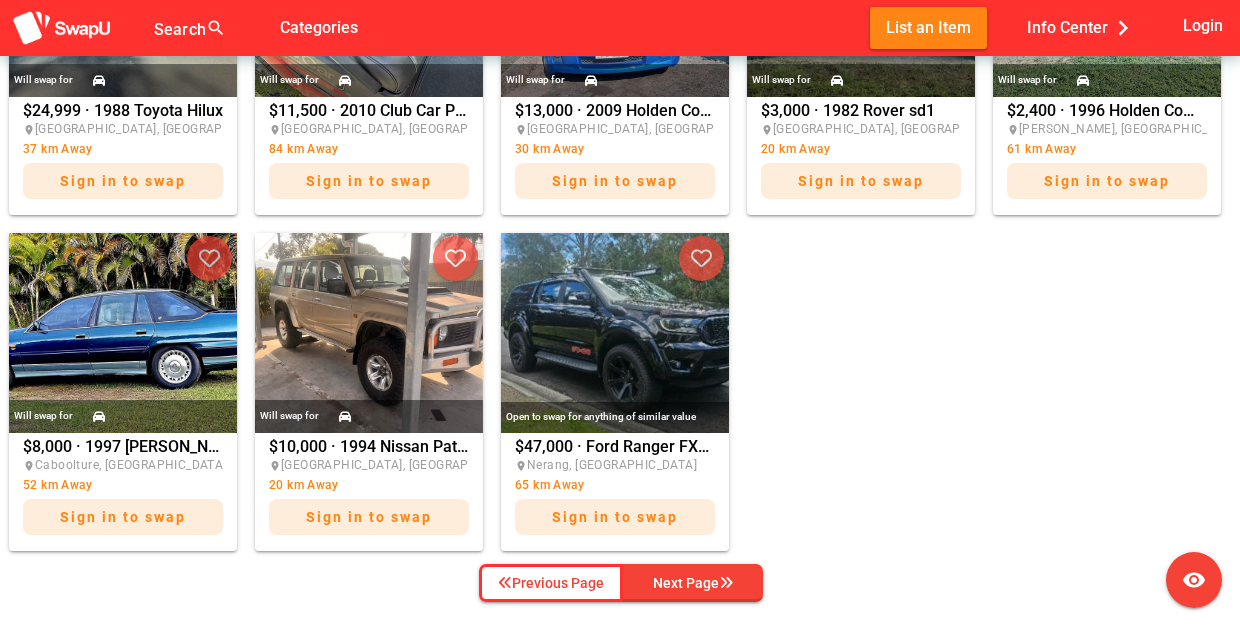 scroll, scrollTop: 1038, scrollLeft: 0, axis: vertical 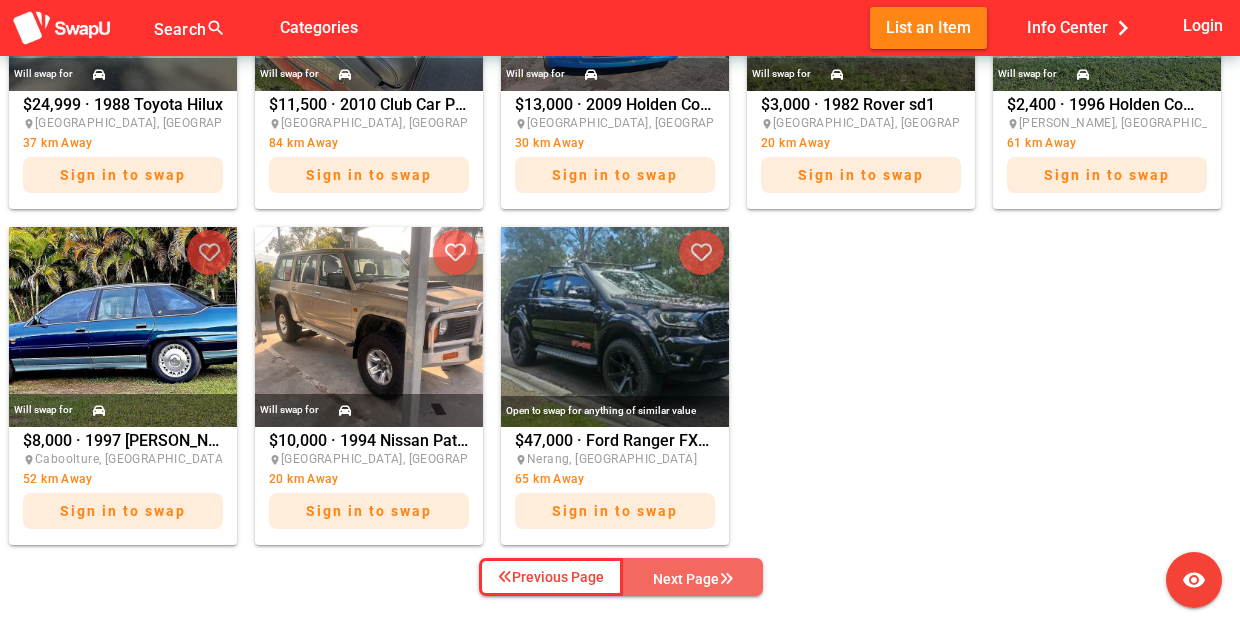 click on "Next Page" at bounding box center (693, 579) 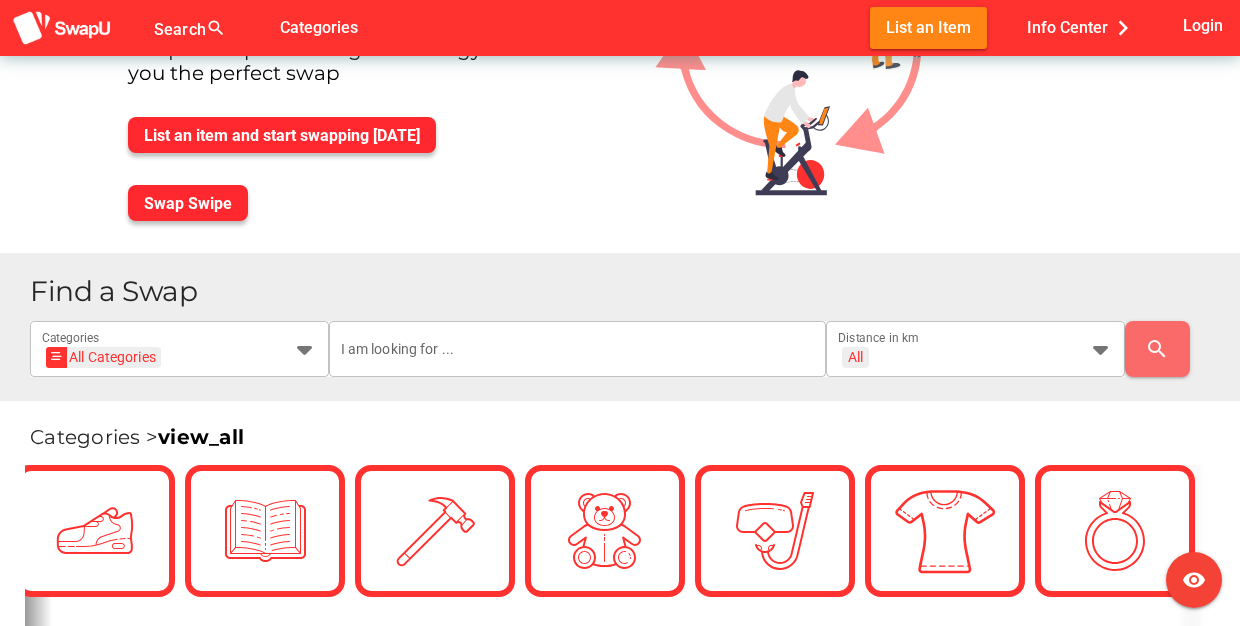 scroll, scrollTop: 206, scrollLeft: 0, axis: vertical 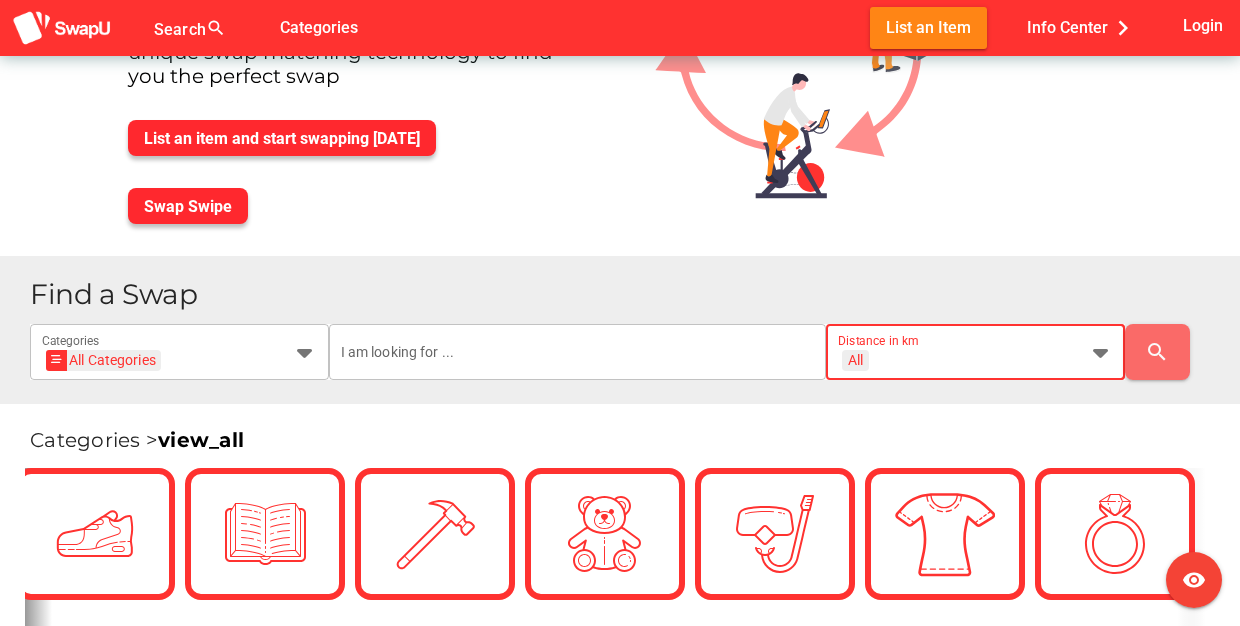 click at bounding box center [1101, 352] 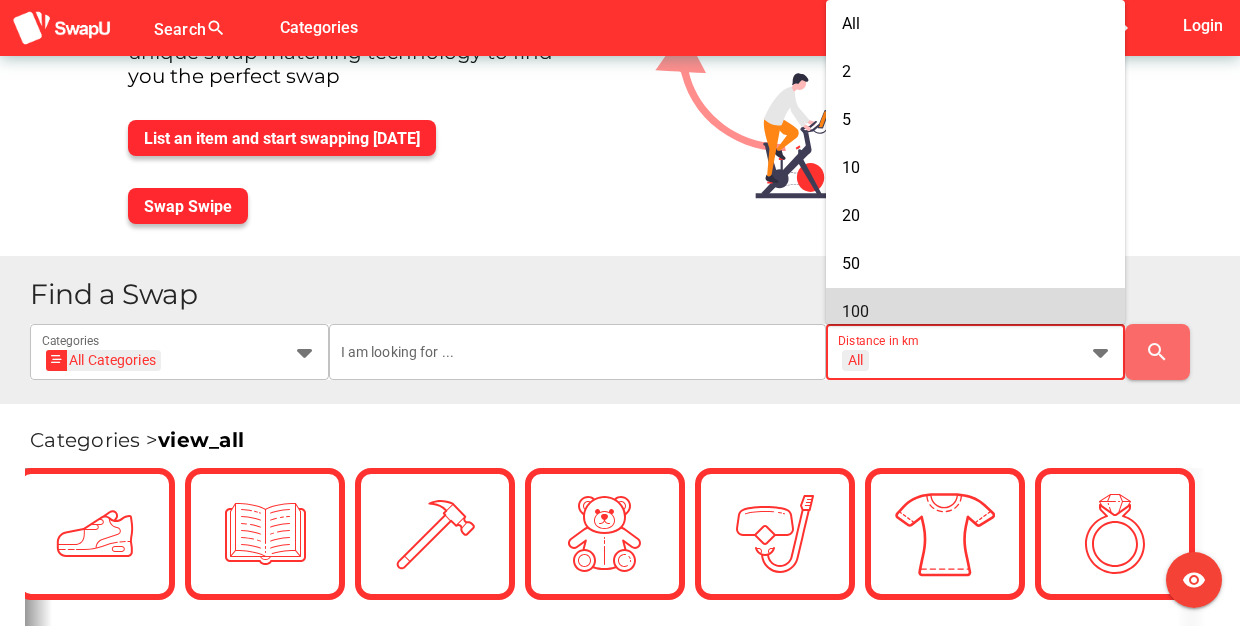 click on "Swapping, evolved Australia's best online swap meet. We use unique swap matching technology to find you the perfect swap List an item and start swapping today Swap Swipe" at bounding box center [620, 53] 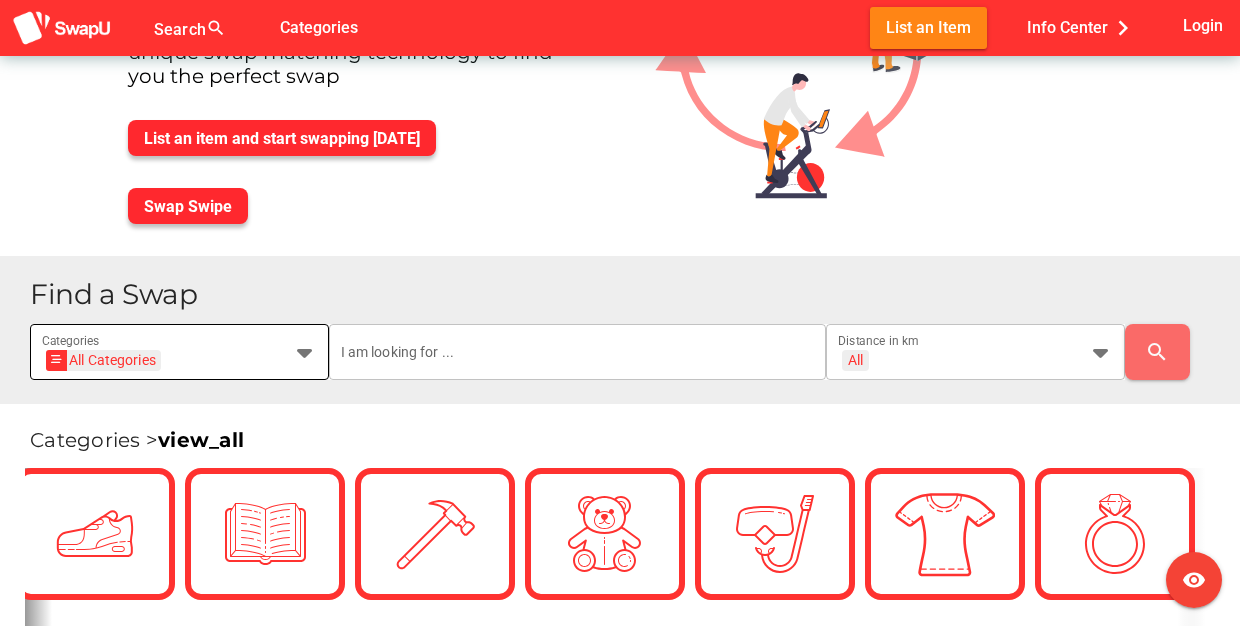 click at bounding box center (305, 352) 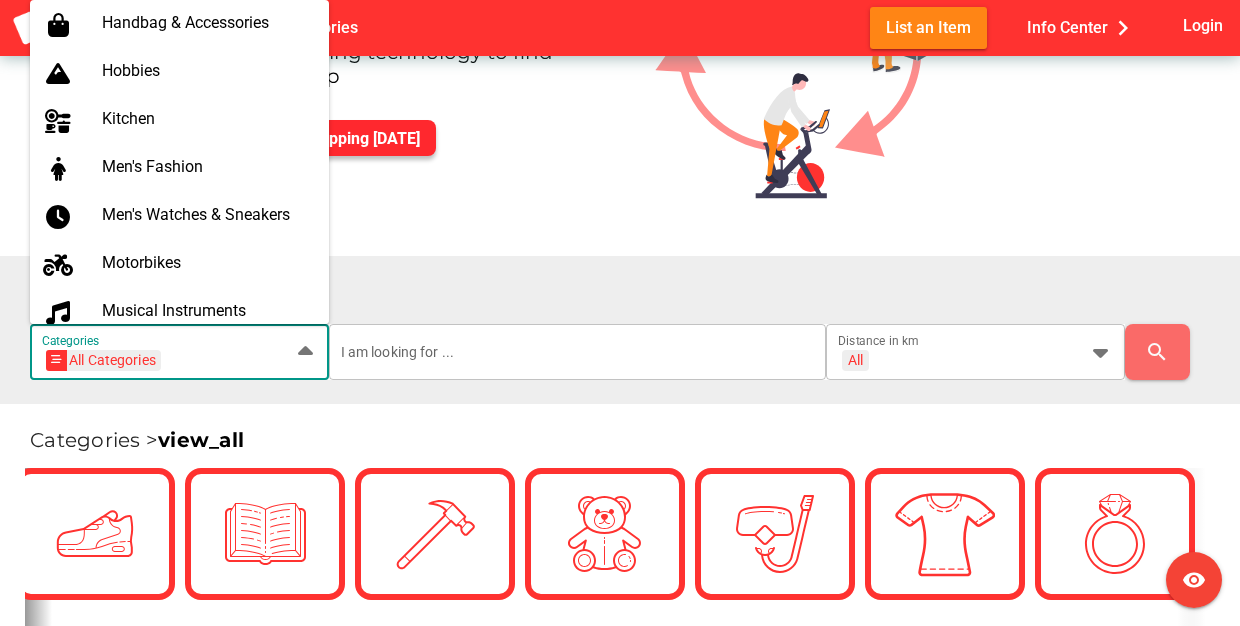 scroll, scrollTop: 913, scrollLeft: 0, axis: vertical 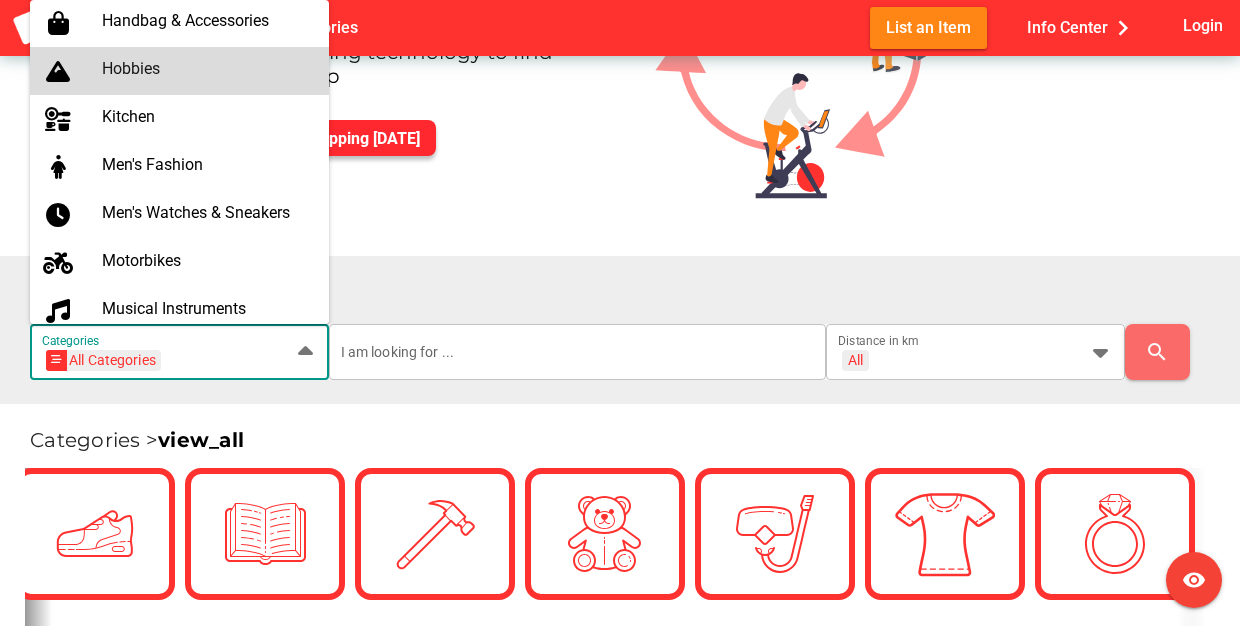 click on "Hobbies" at bounding box center [207, 68] 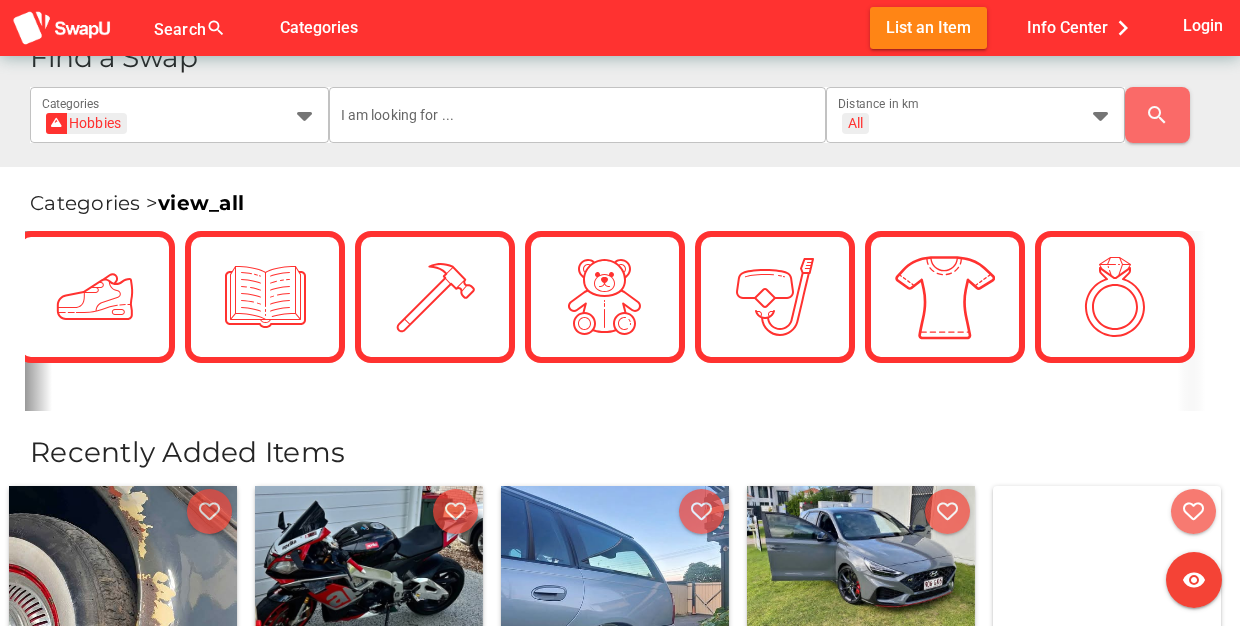 scroll, scrollTop: 446, scrollLeft: 0, axis: vertical 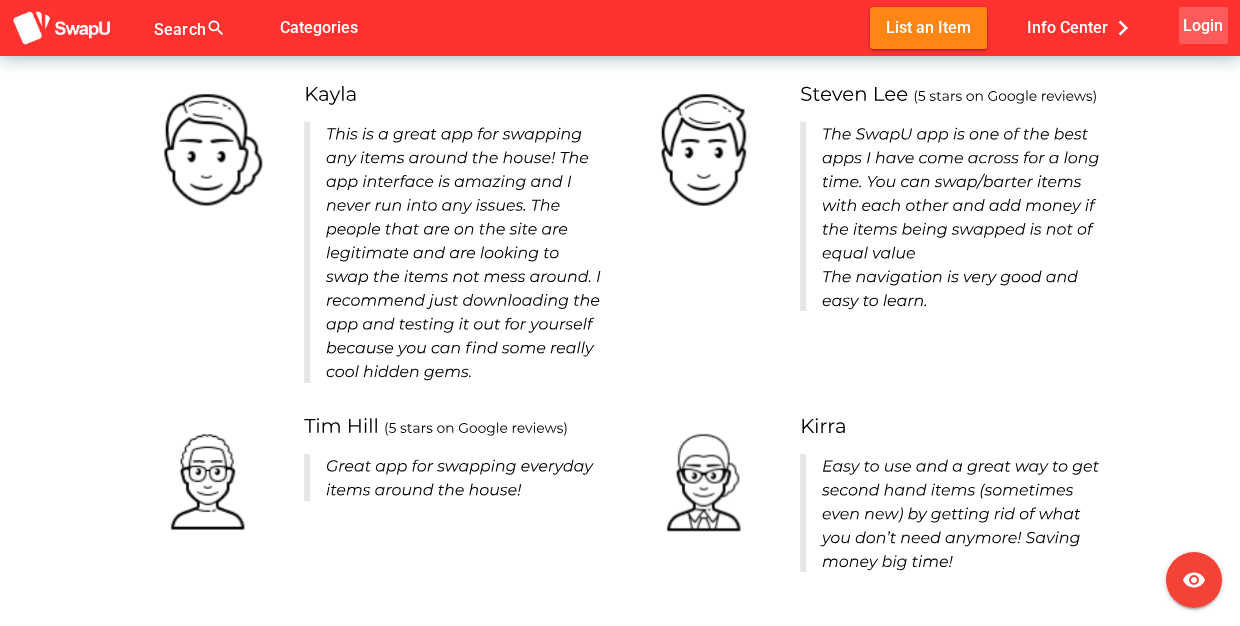 click on "Login" at bounding box center (1203, 25) 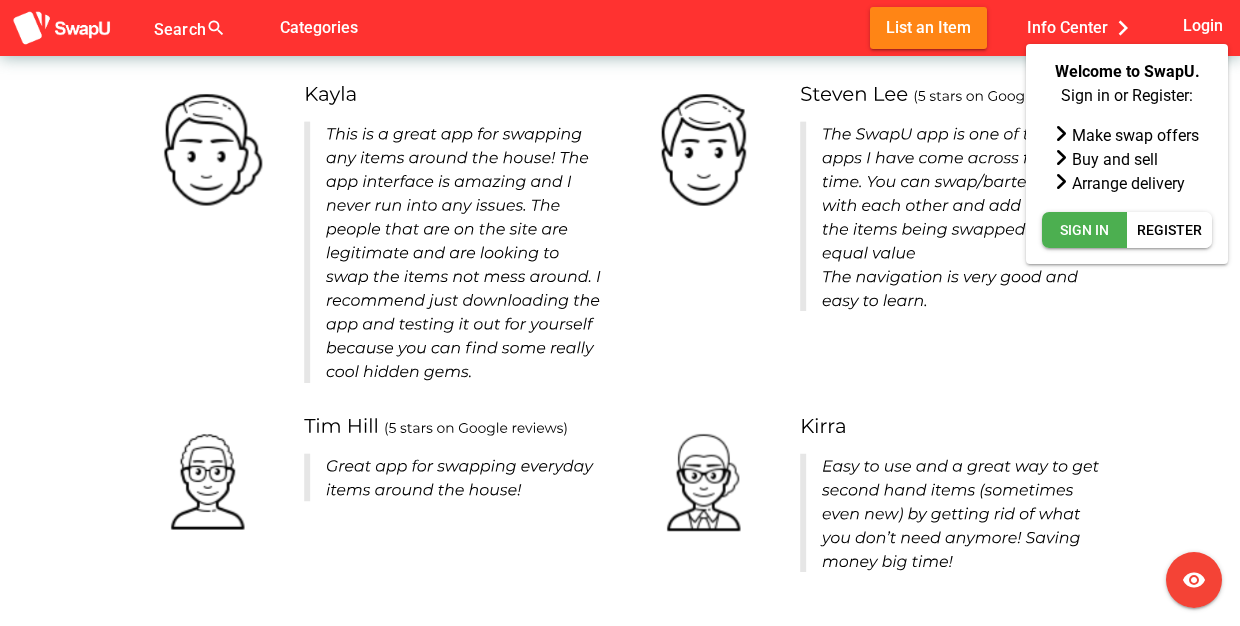click on "Sign in or Register:" at bounding box center [1127, 96] 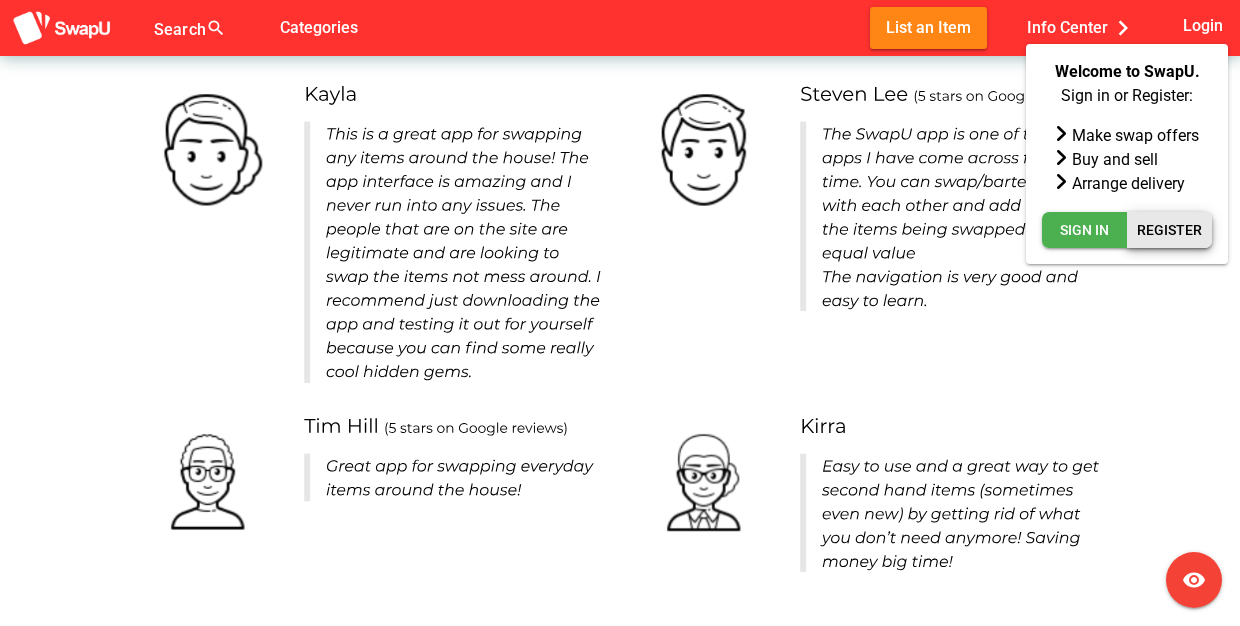 click on "Register" at bounding box center (1169, 230) 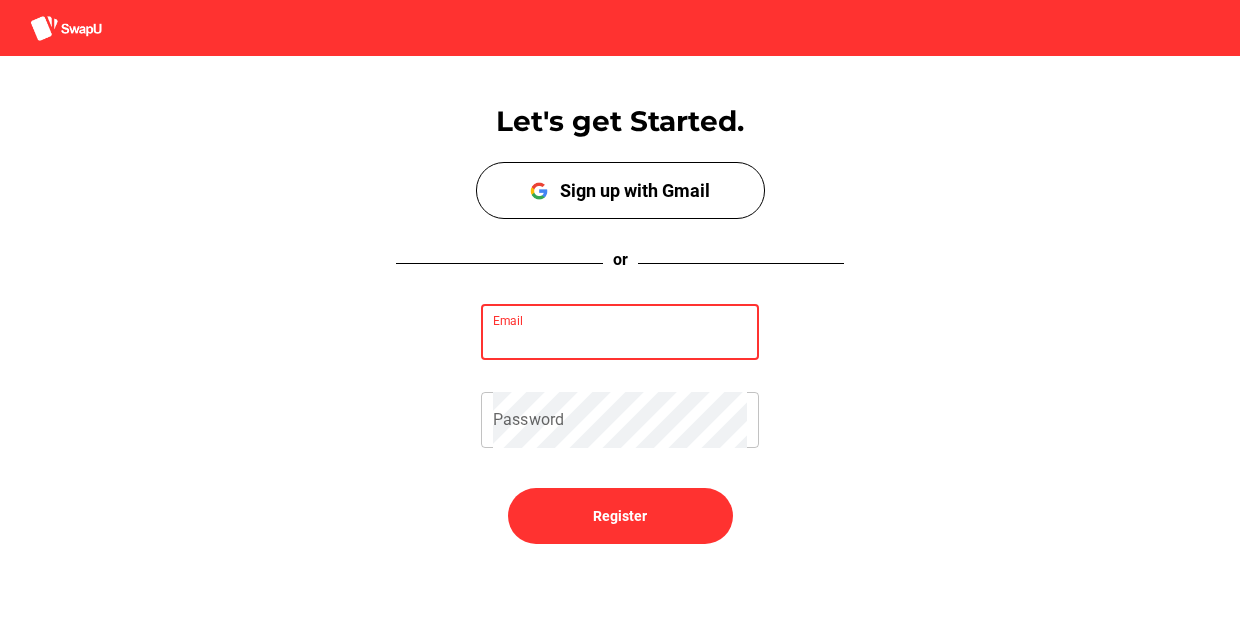 click on "Email" at bounding box center (620, 332) 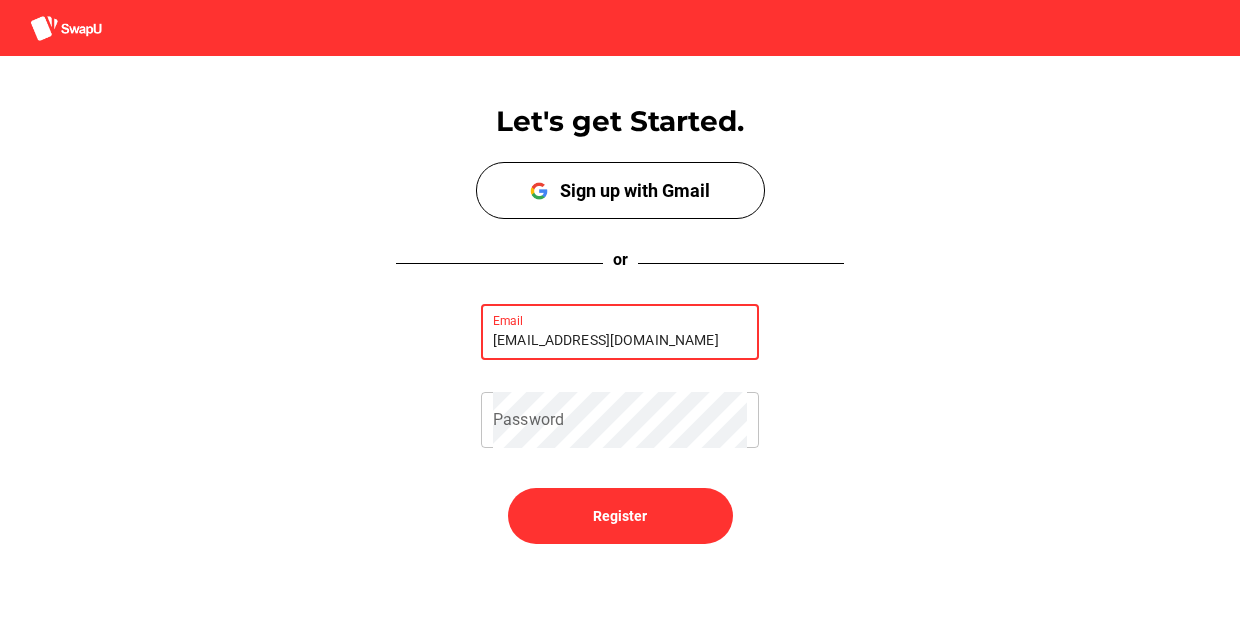 type on "reddots22@outlook.com" 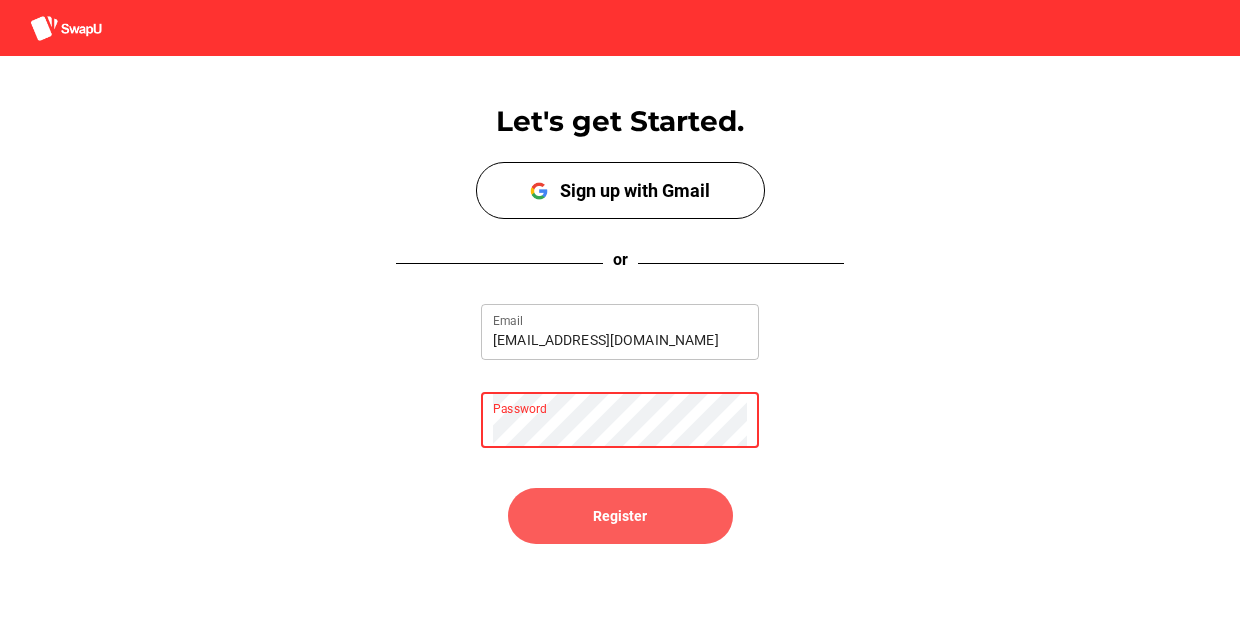 click on "Register" at bounding box center [620, 516] 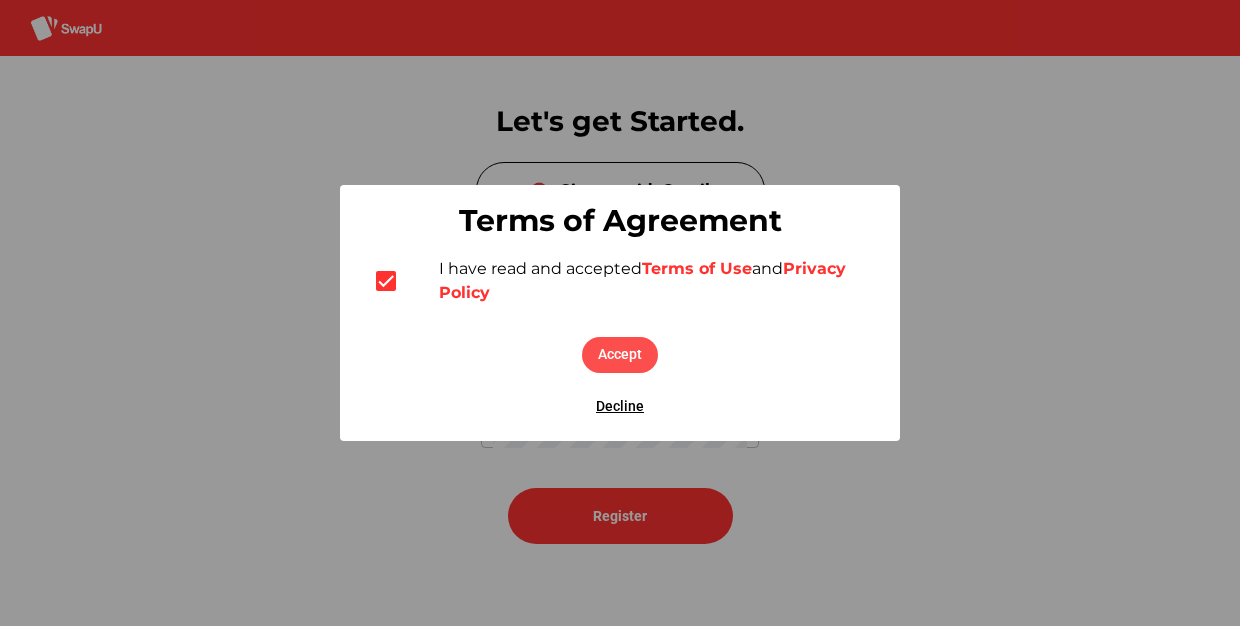 click on "Accept" at bounding box center [620, 354] 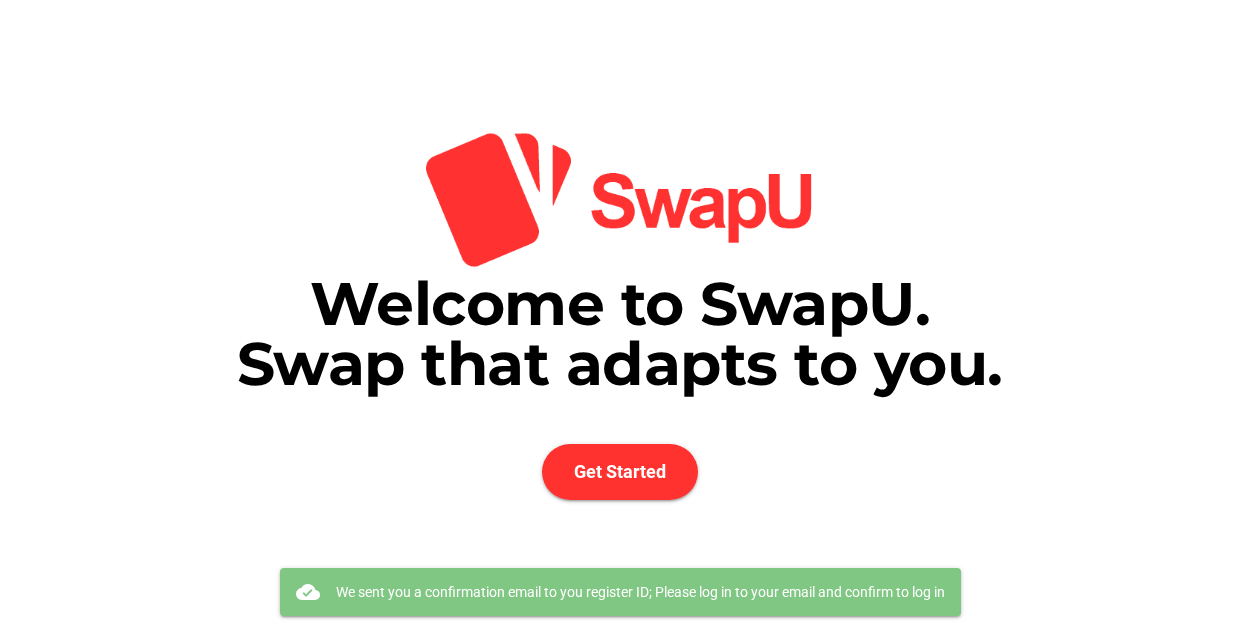 scroll, scrollTop: 0, scrollLeft: 0, axis: both 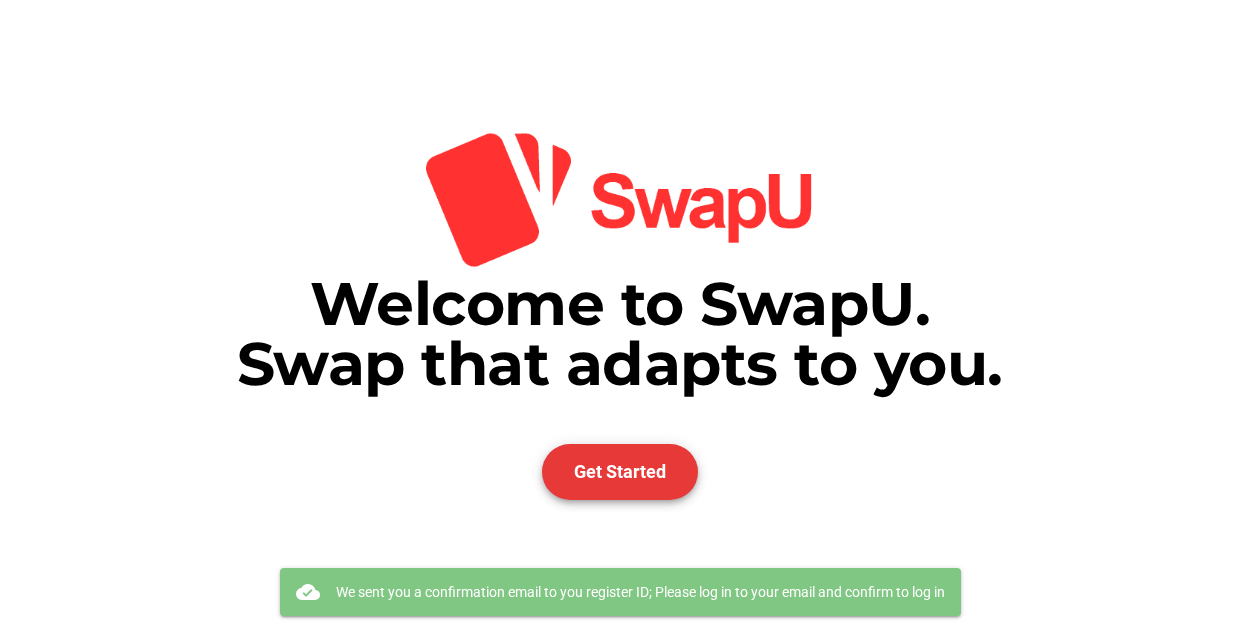 click on "Get Started" at bounding box center [620, 471] 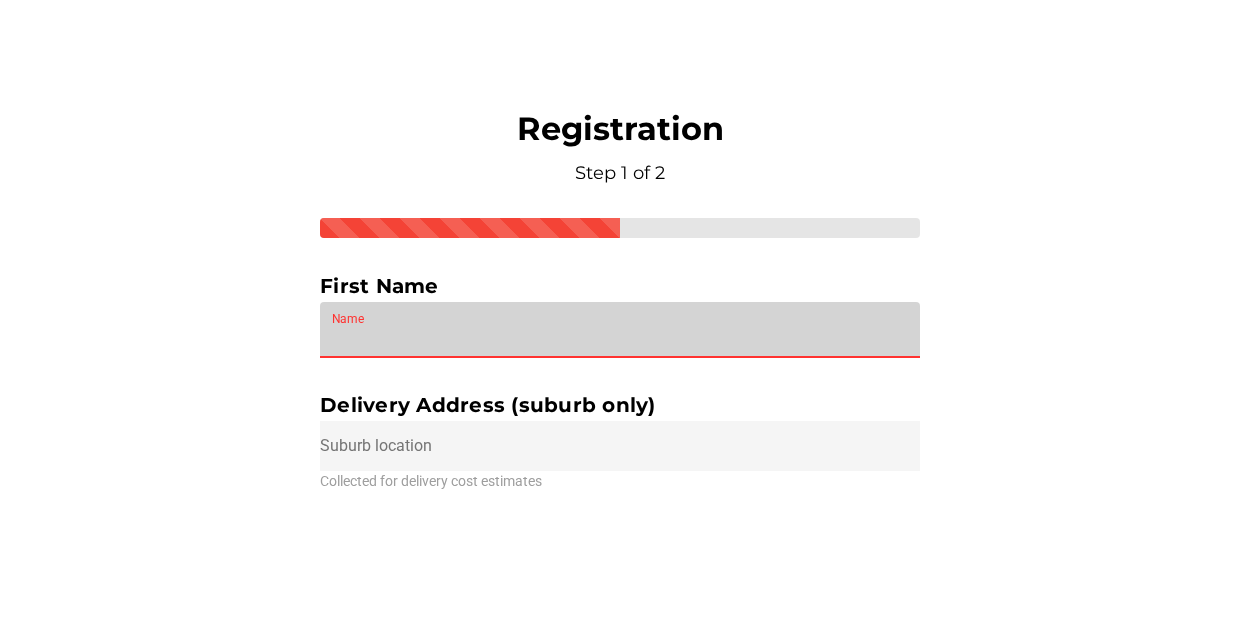 click on "Name" at bounding box center [620, 330] 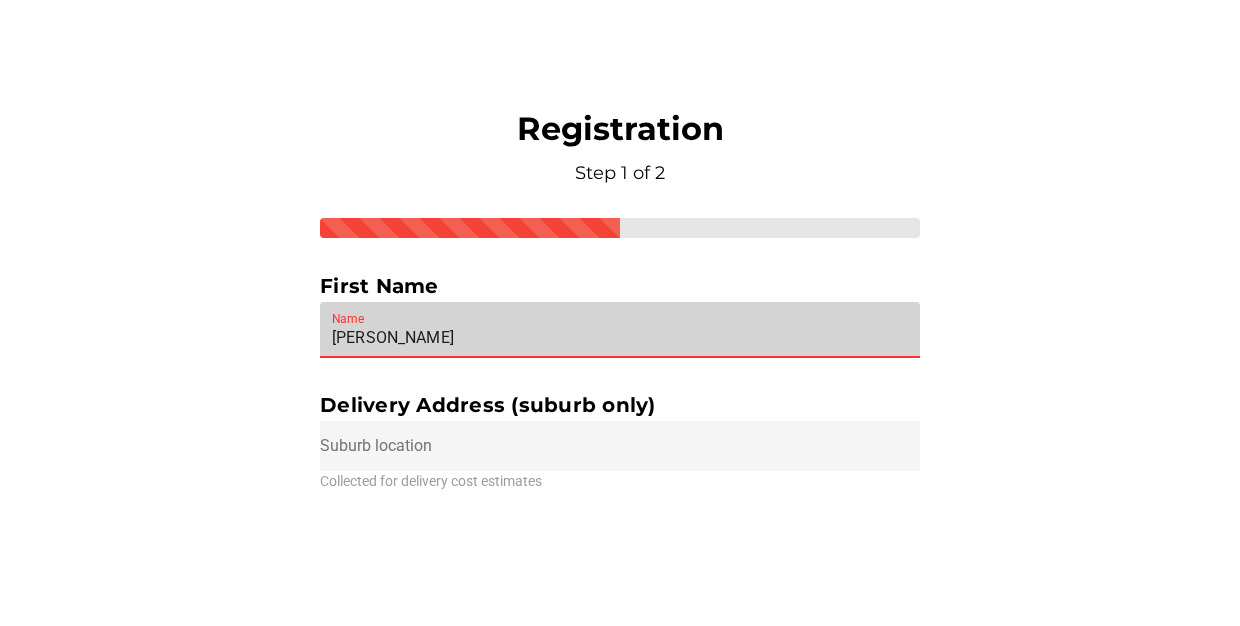 type on "Karen" 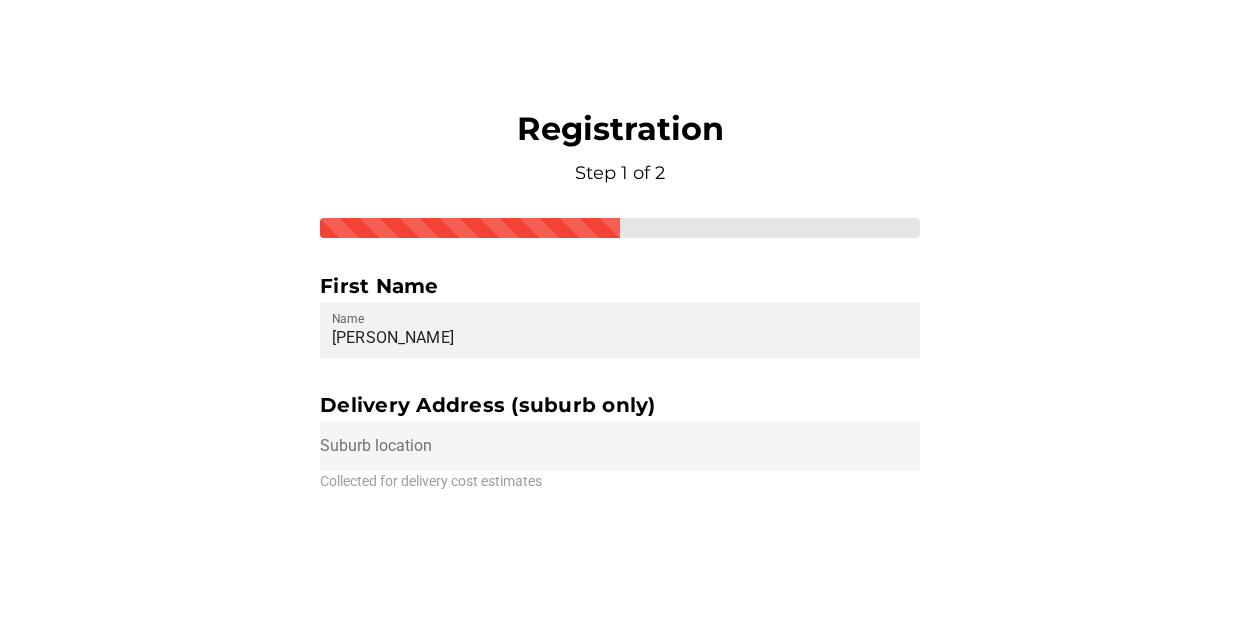 click at bounding box center [620, 446] 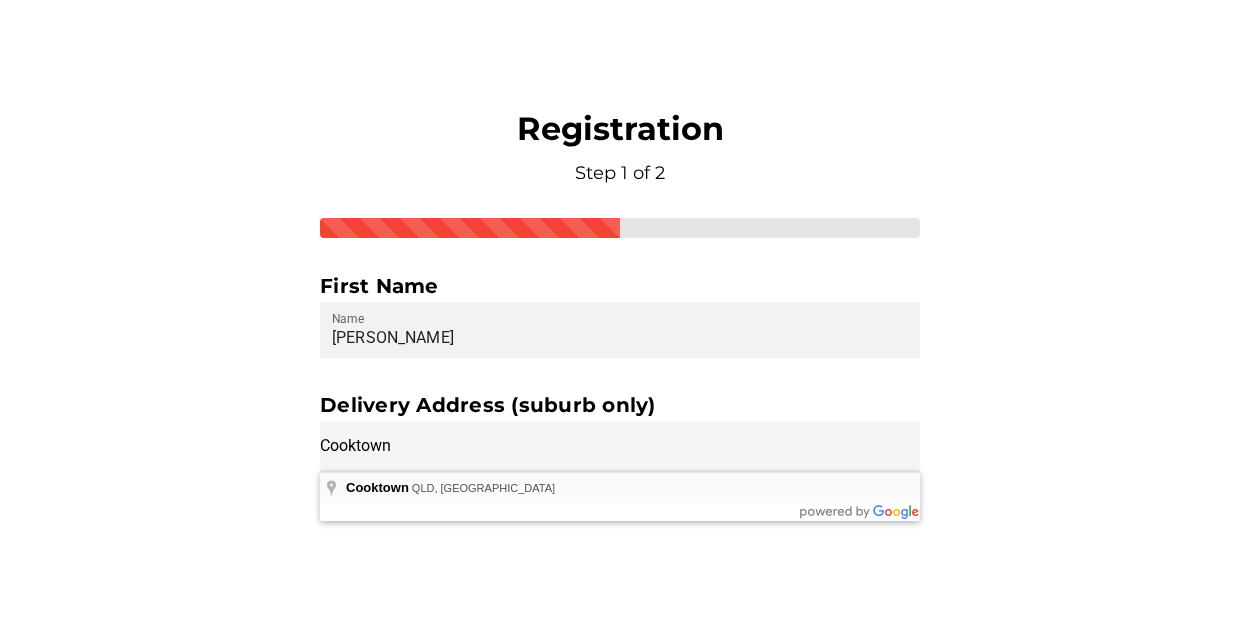 type on "Cooktown QLD, Australia" 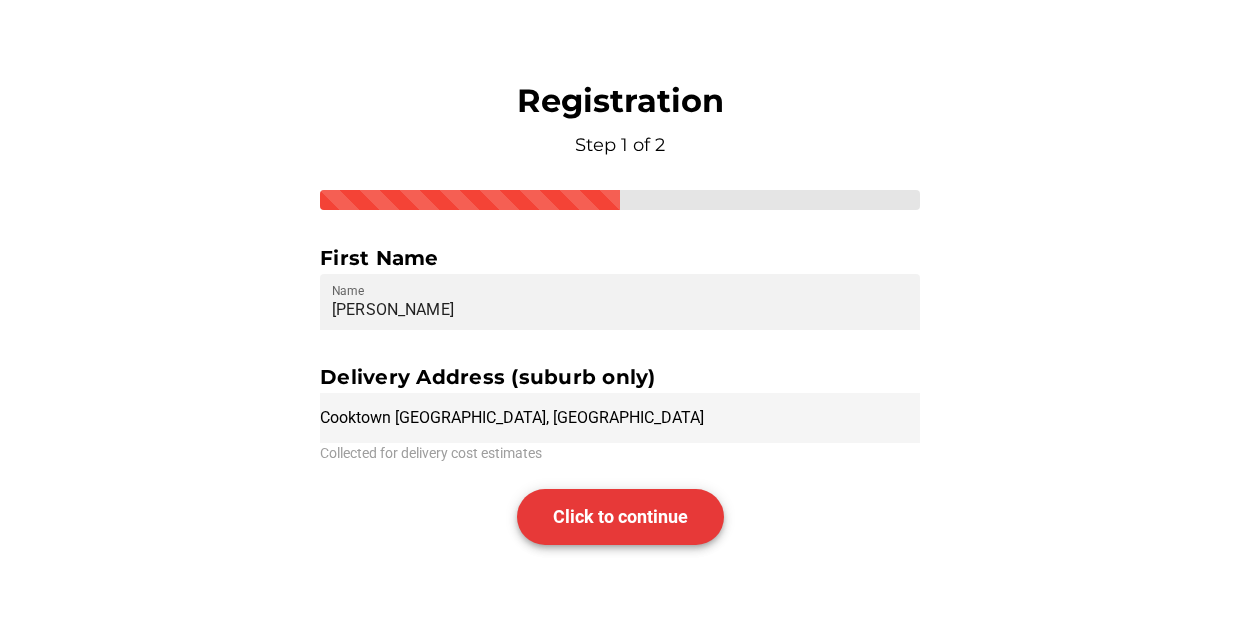 click on "Click to continue" at bounding box center [620, 516] 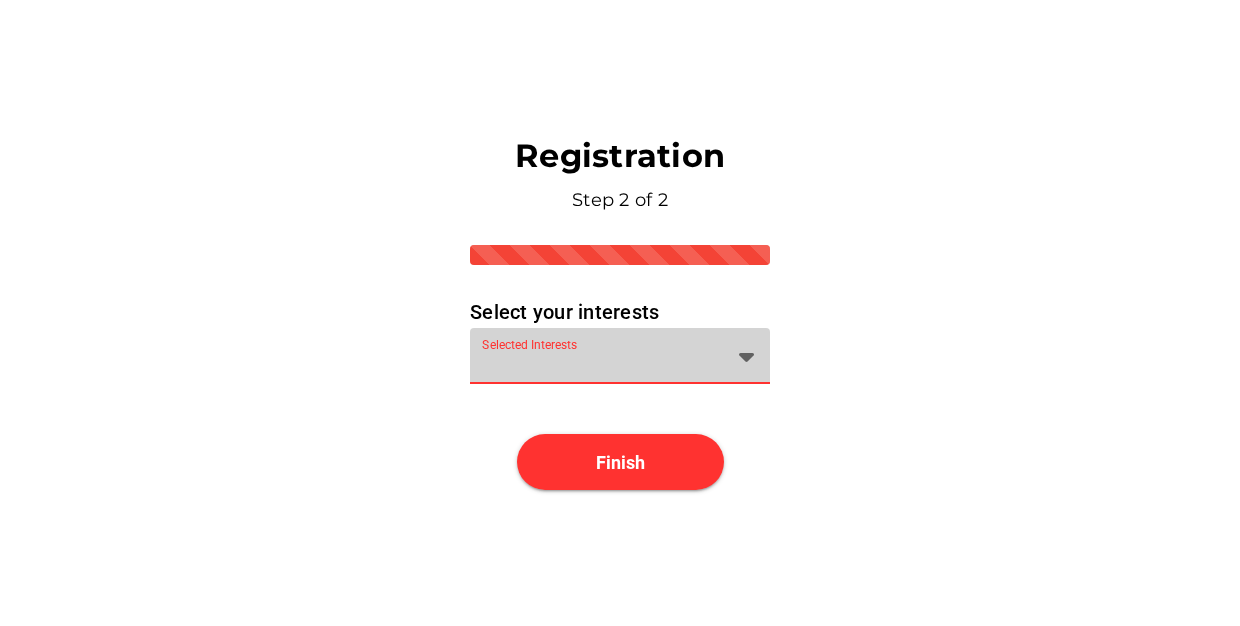 click at bounding box center [740, 356] 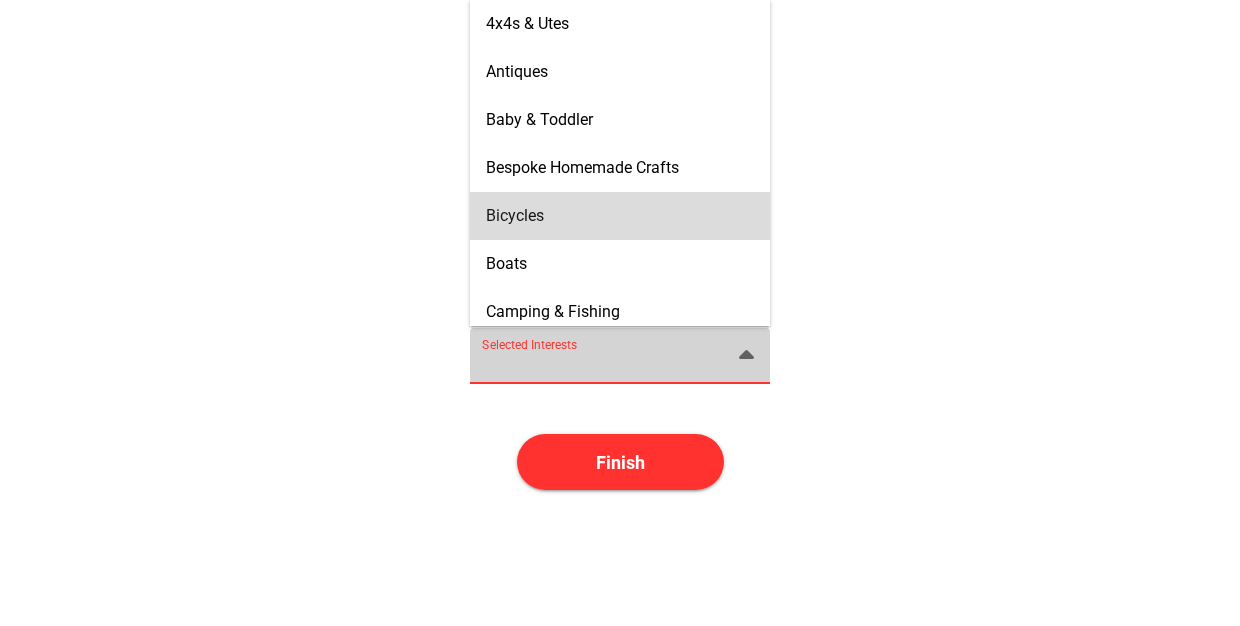 scroll, scrollTop: 0, scrollLeft: 0, axis: both 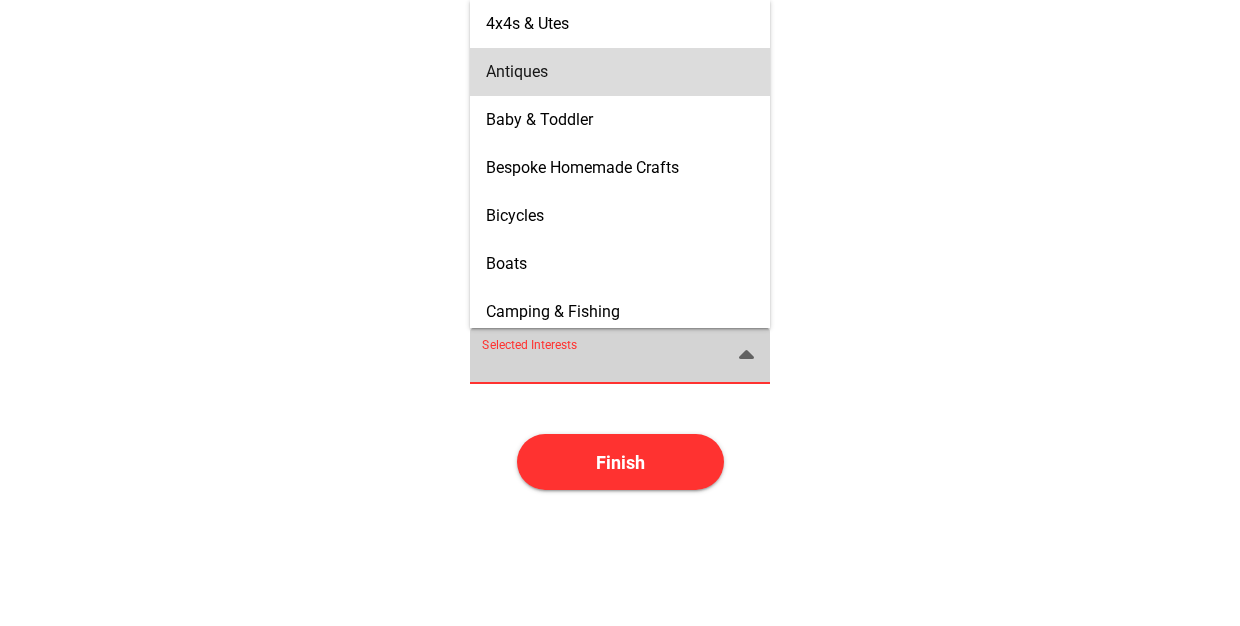 click on "Antiques" at bounding box center (620, 71) 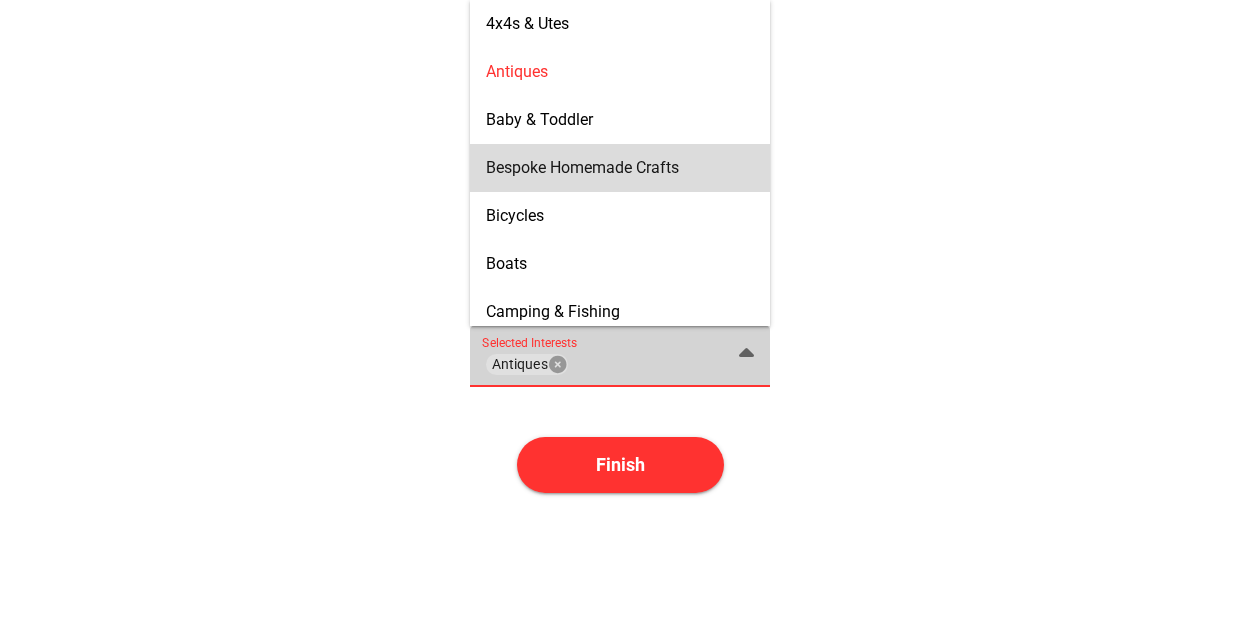 click on "Bespoke Homemade Crafts" at bounding box center (620, 167) 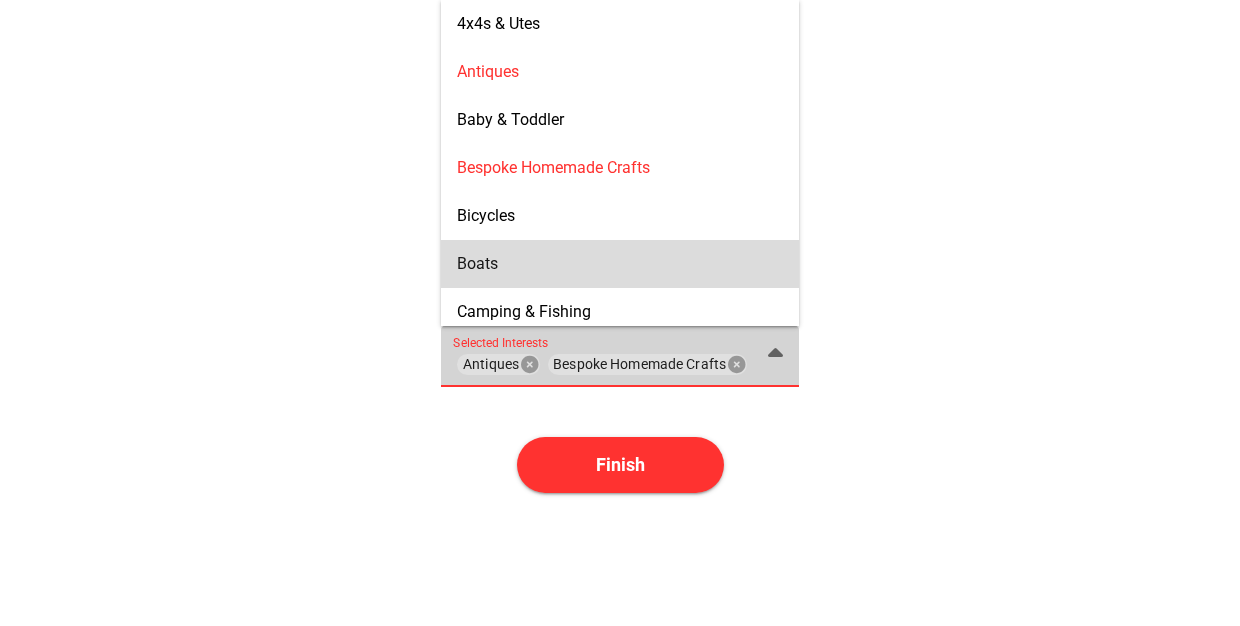 click on "Boats" at bounding box center [620, 263] 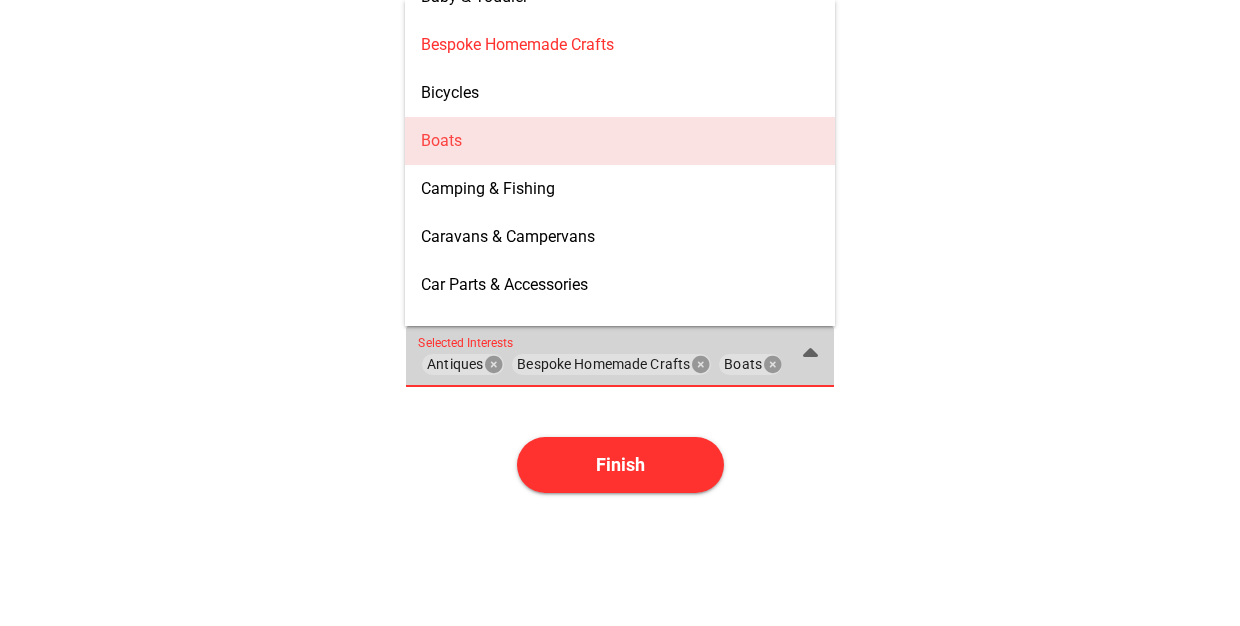 scroll, scrollTop: 146, scrollLeft: 0, axis: vertical 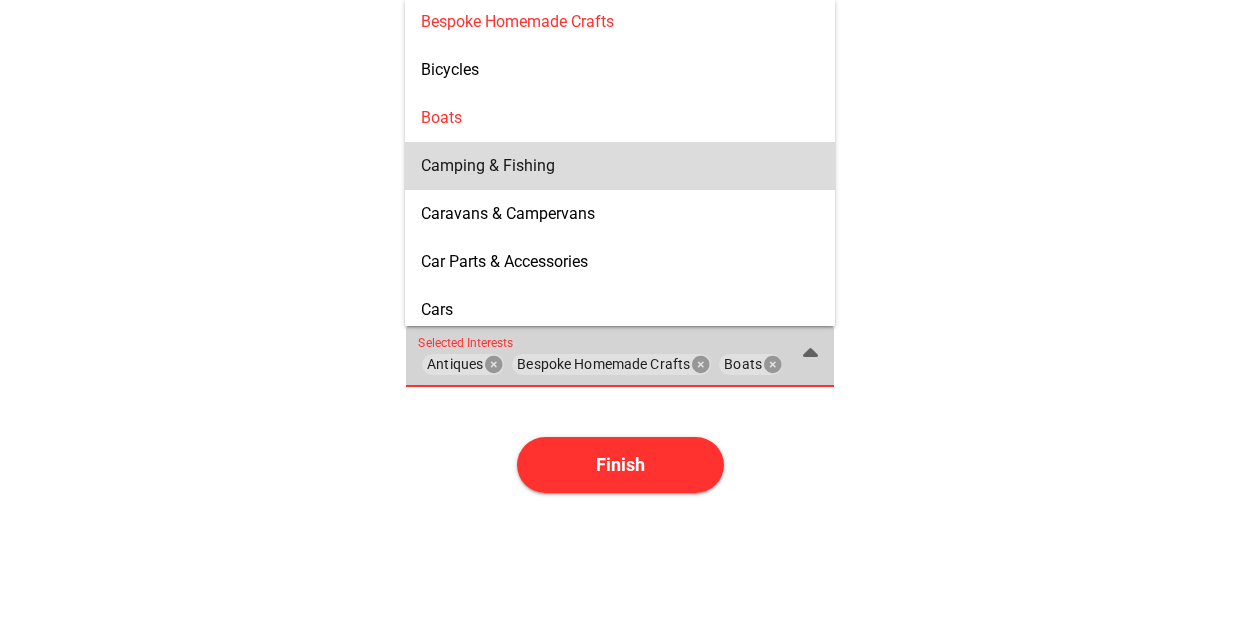 click on "Camping & Fishing" at bounding box center [620, 165] 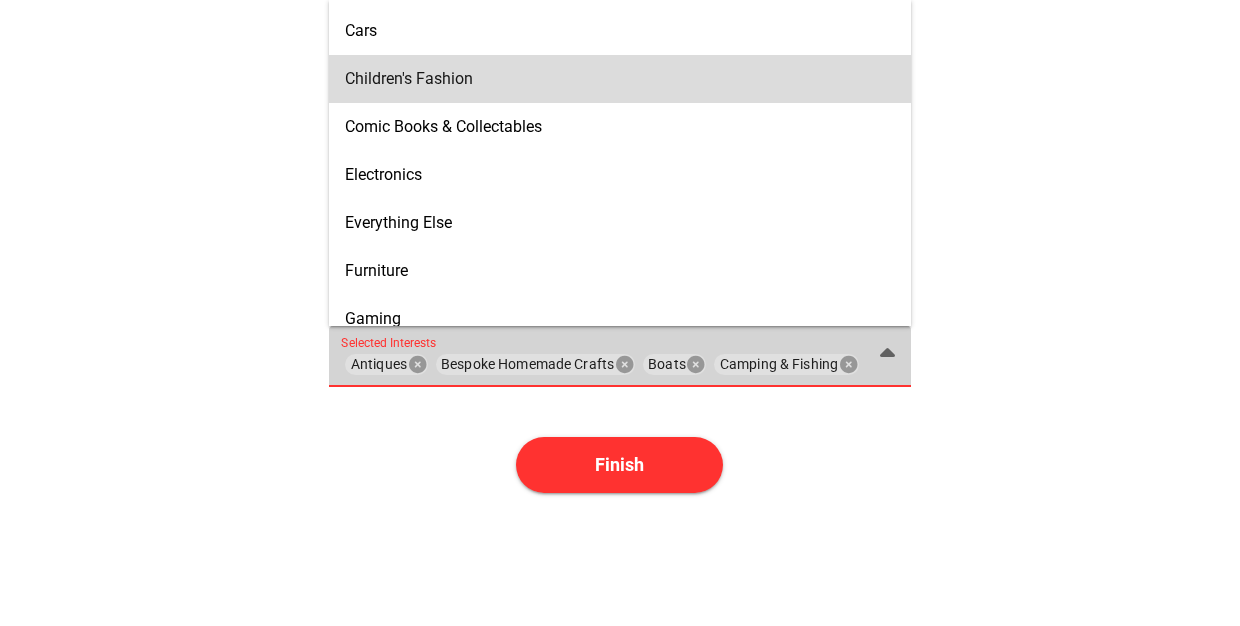scroll, scrollTop: 435, scrollLeft: 0, axis: vertical 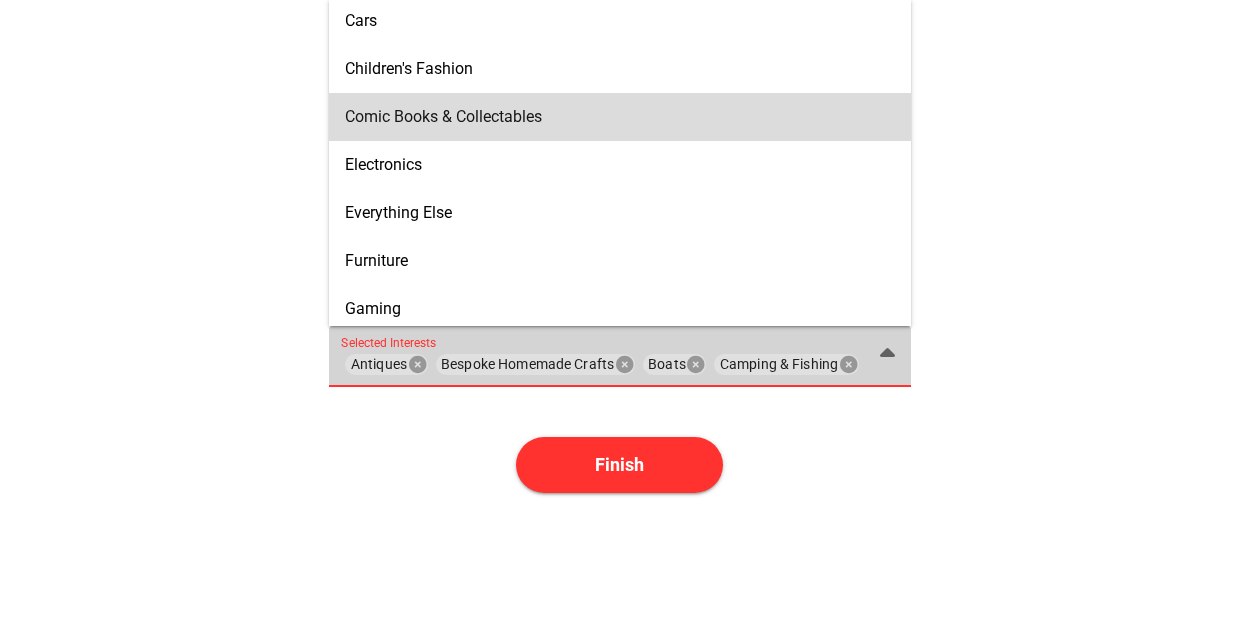 click on "Comic Books & Collectables" at bounding box center (620, 116) 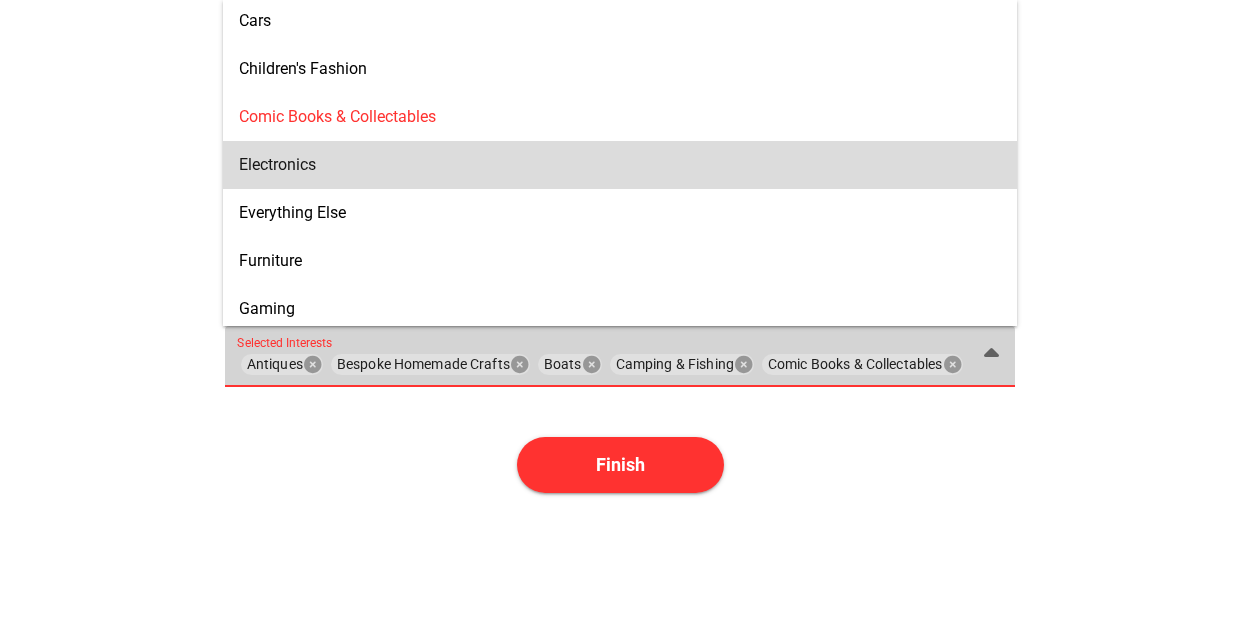 click on "Electronics" at bounding box center (620, 165) 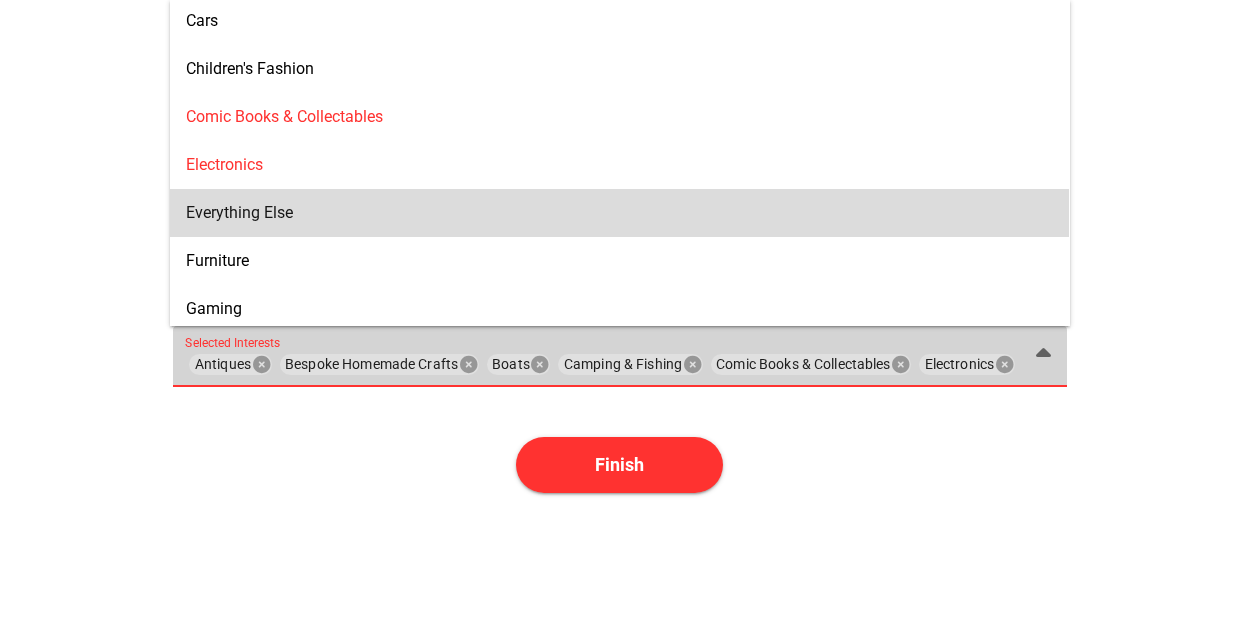 click on "Everything Else" at bounding box center (619, 212) 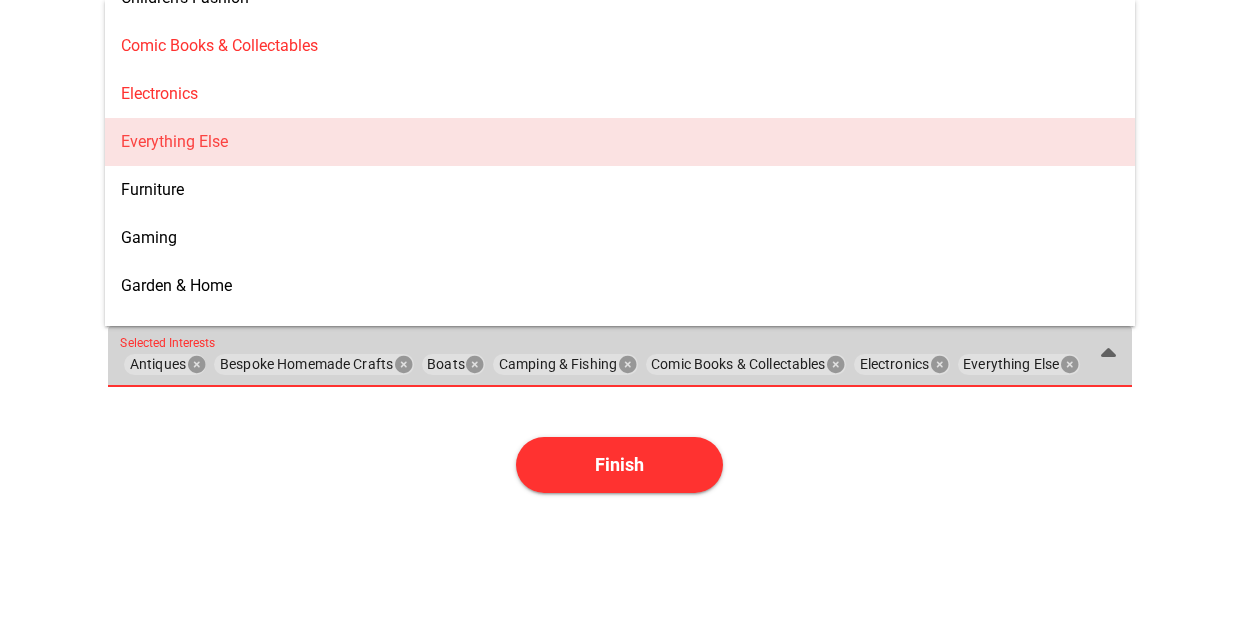 scroll, scrollTop: 551, scrollLeft: 0, axis: vertical 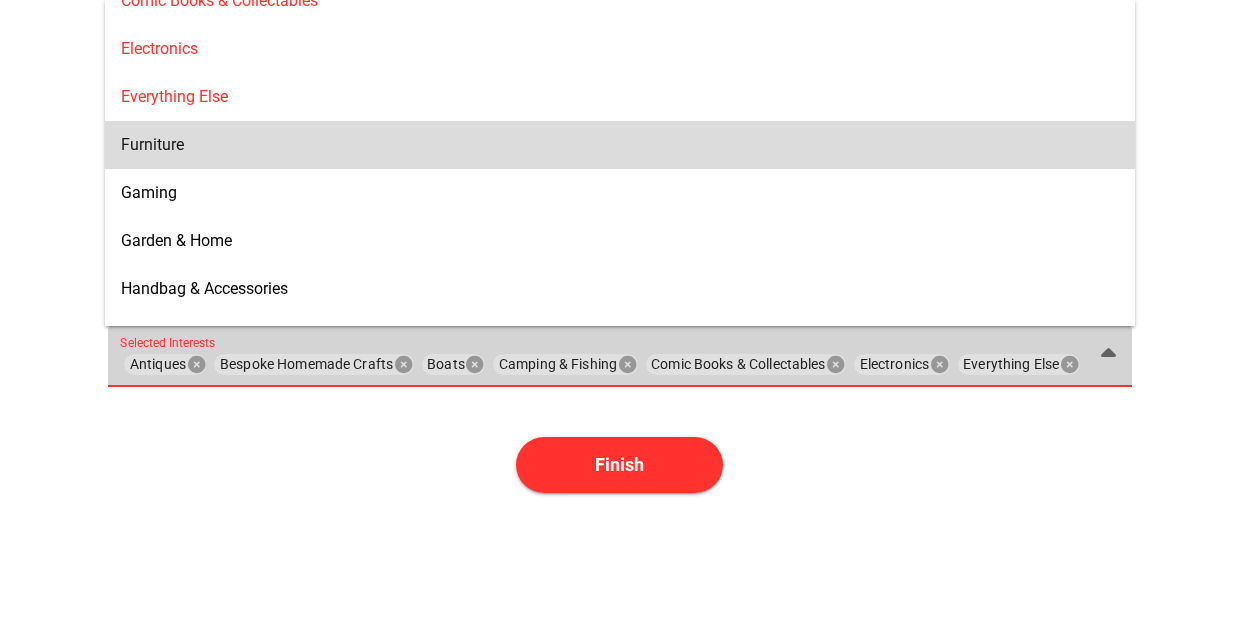 click on "Furniture" at bounding box center (620, 145) 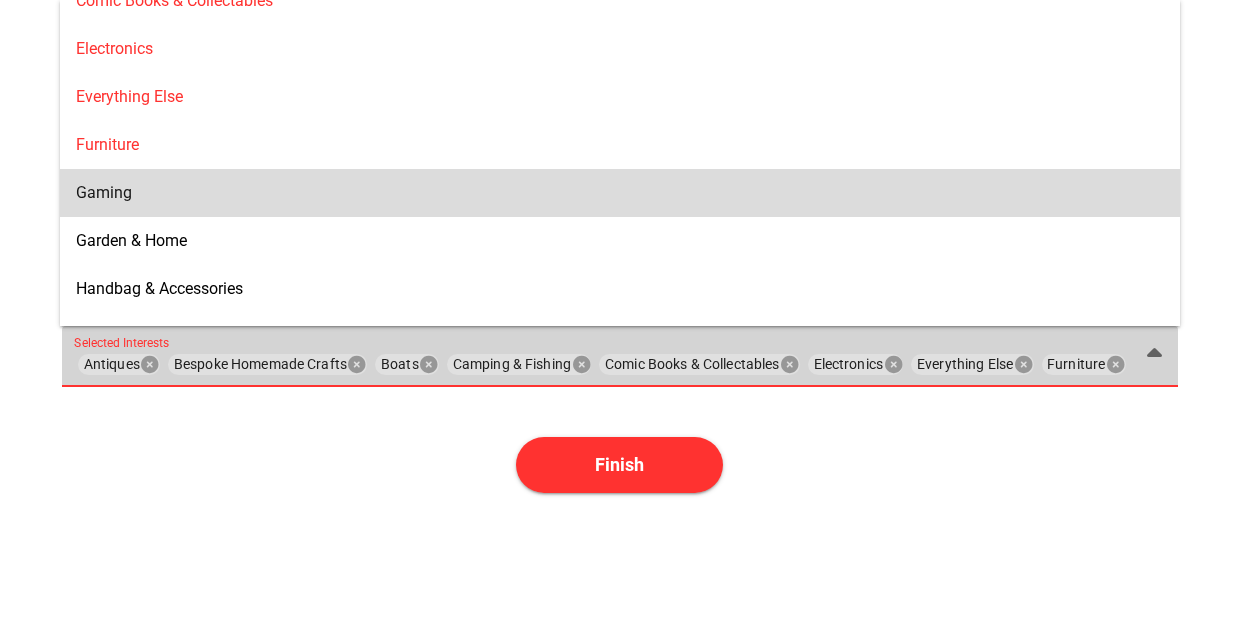click on "Gaming" at bounding box center (620, 192) 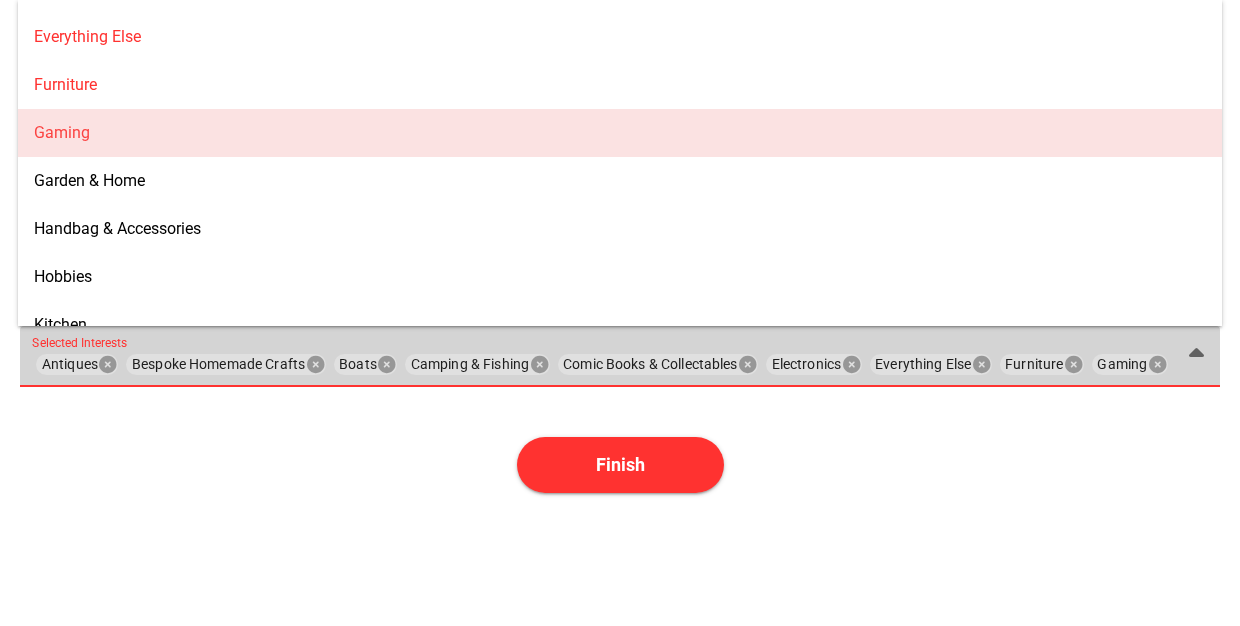 scroll, scrollTop: 629, scrollLeft: 0, axis: vertical 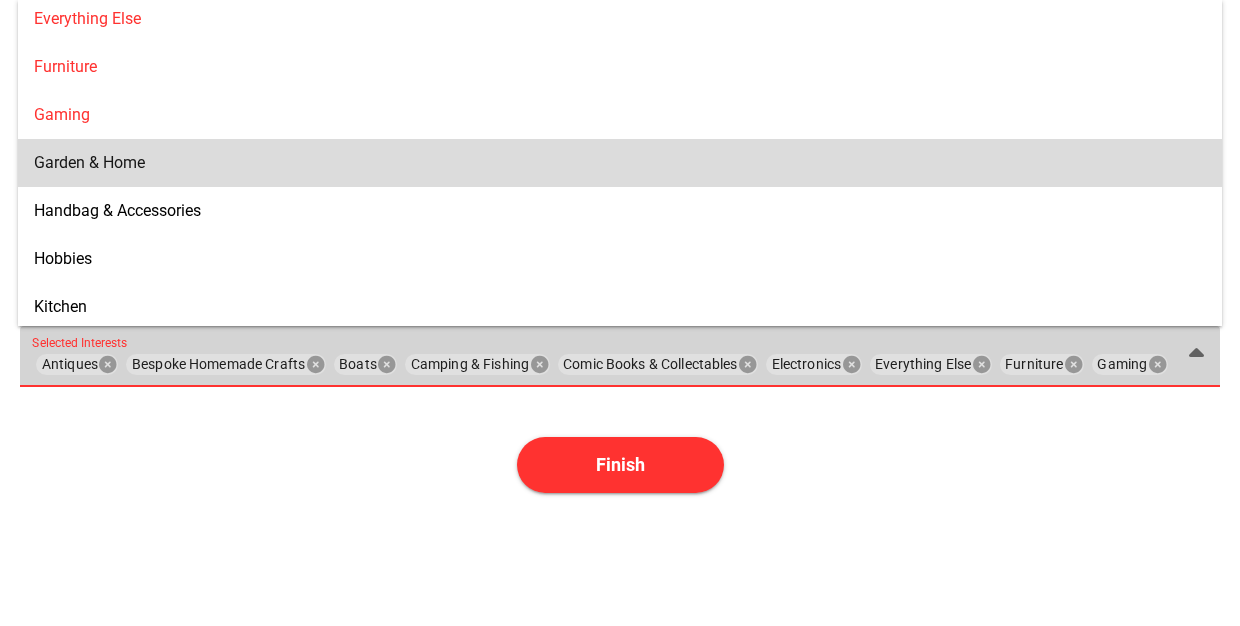 click on "Garden & Home" at bounding box center (620, 163) 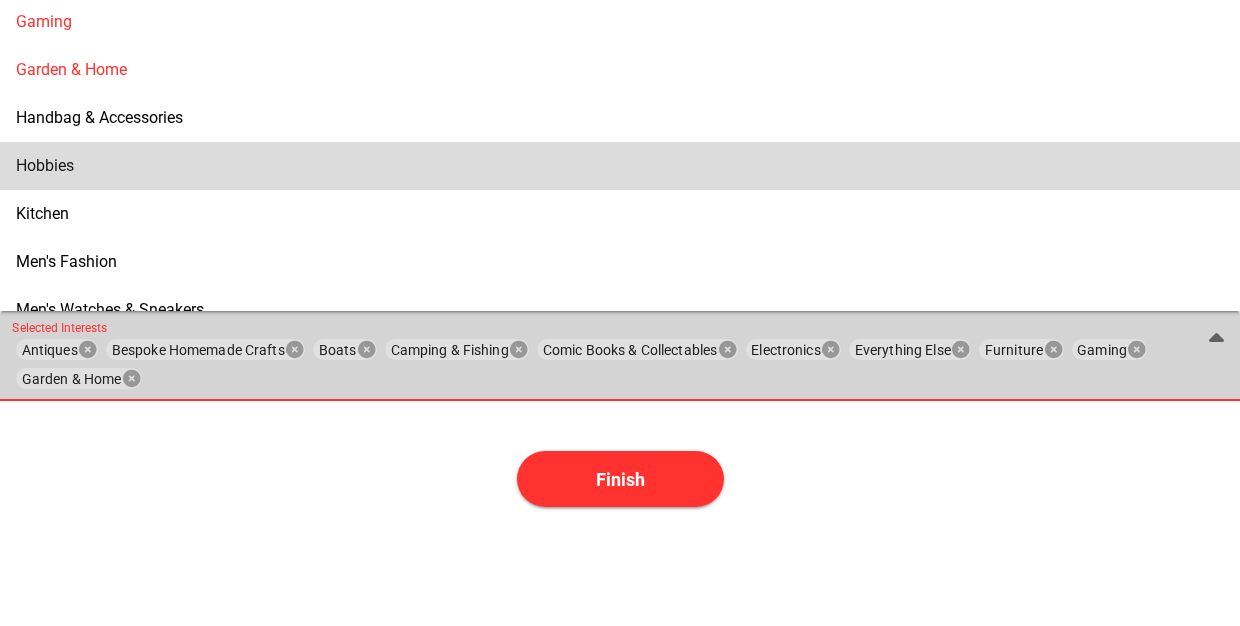 scroll, scrollTop: 725, scrollLeft: 0, axis: vertical 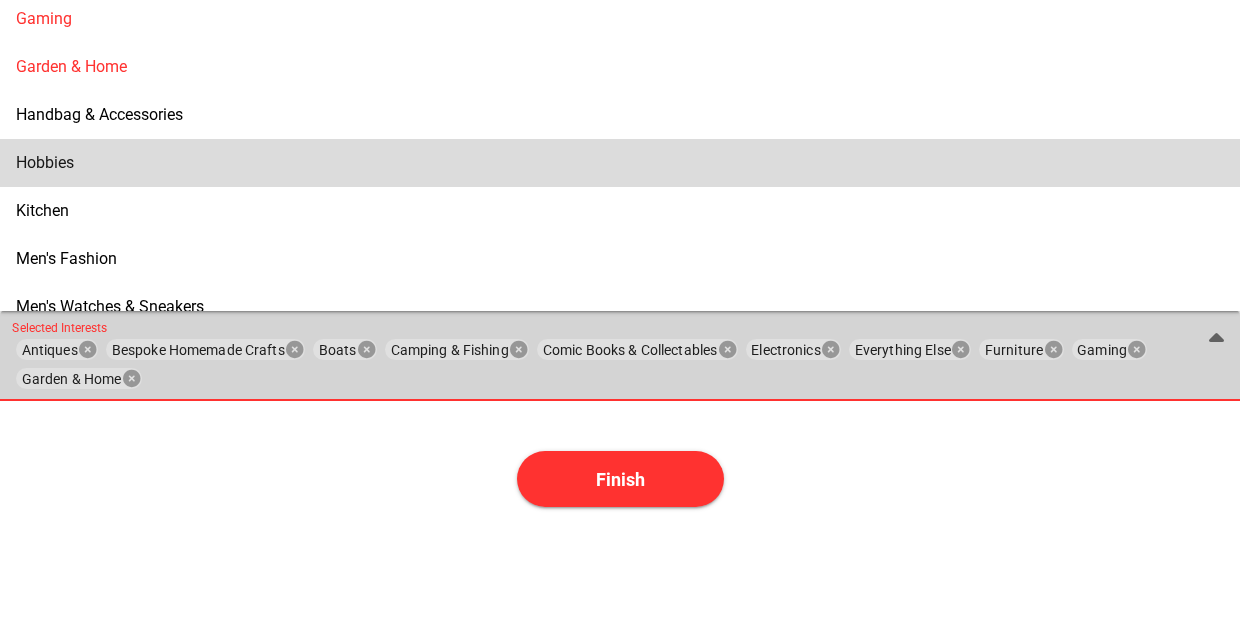 click on "Hobbies" at bounding box center [620, 163] 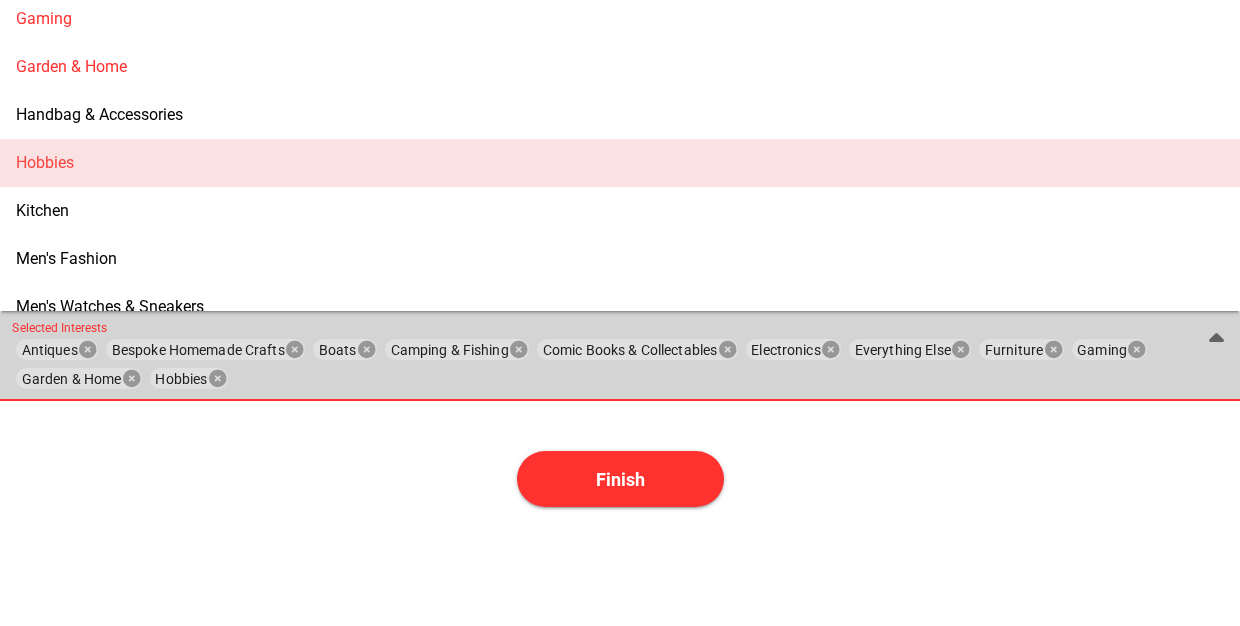 scroll, scrollTop: 761, scrollLeft: 0, axis: vertical 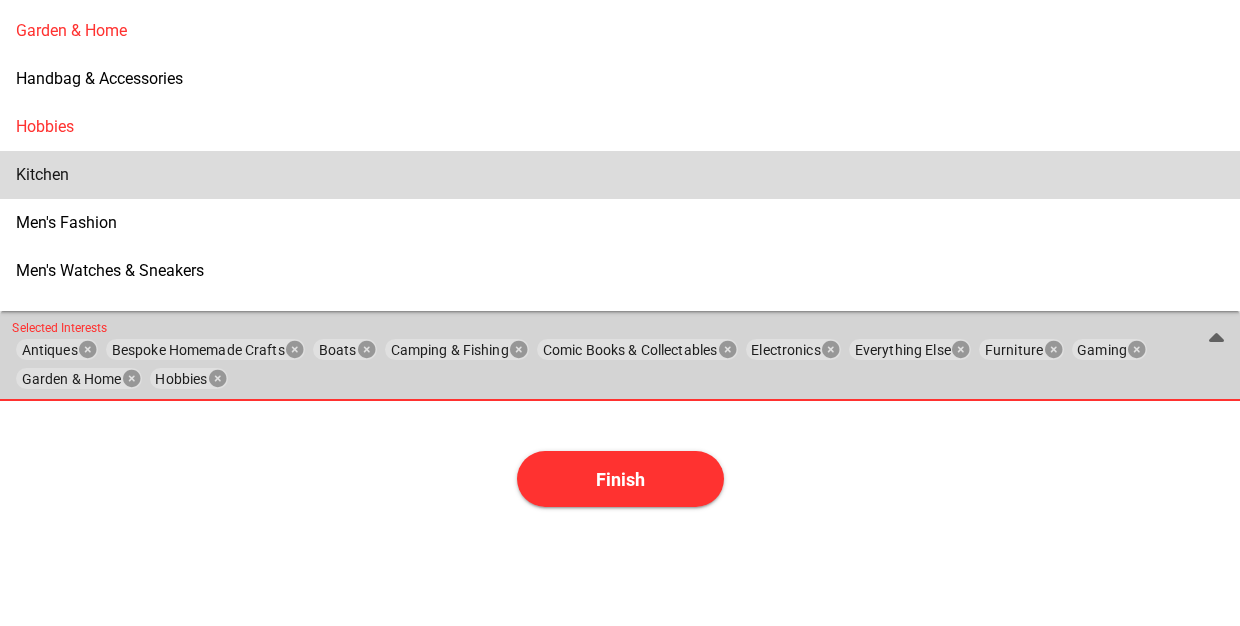 click on "Kitchen" at bounding box center (620, 174) 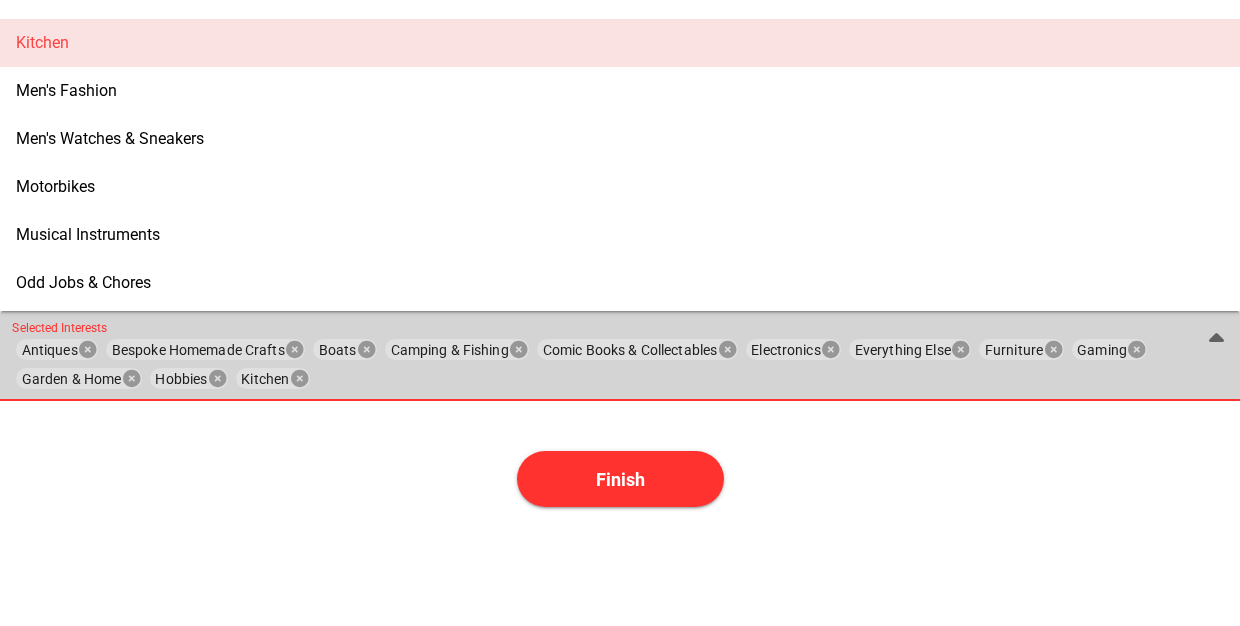scroll, scrollTop: 905, scrollLeft: 0, axis: vertical 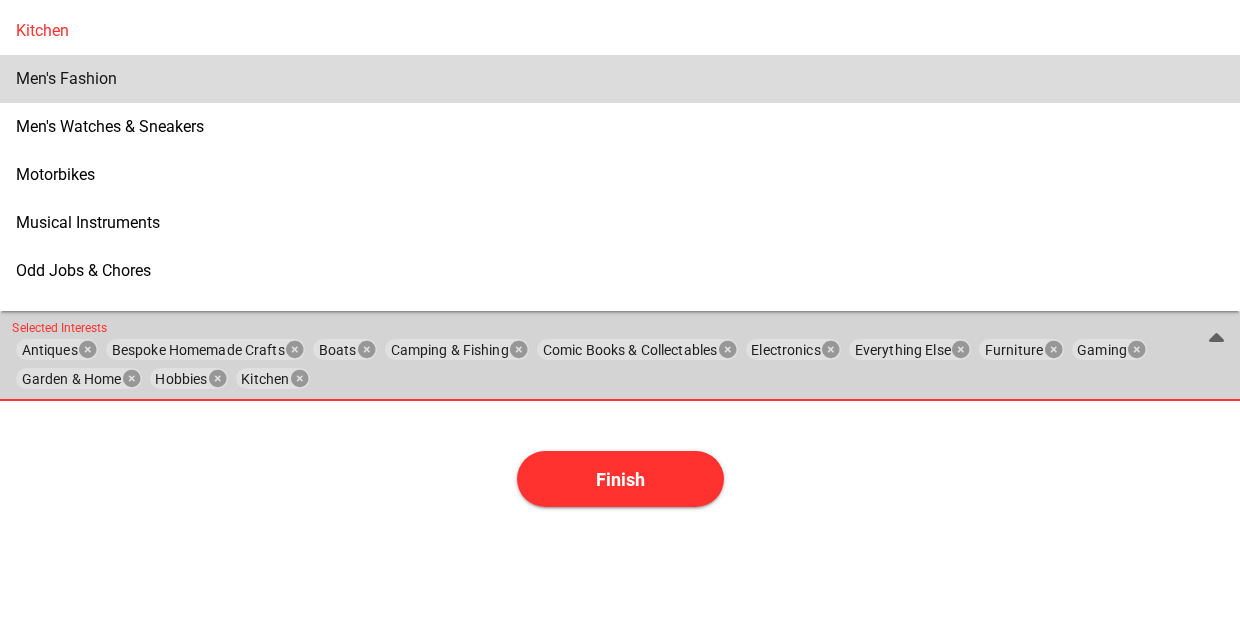 click on "Men's Fashion" at bounding box center [620, 79] 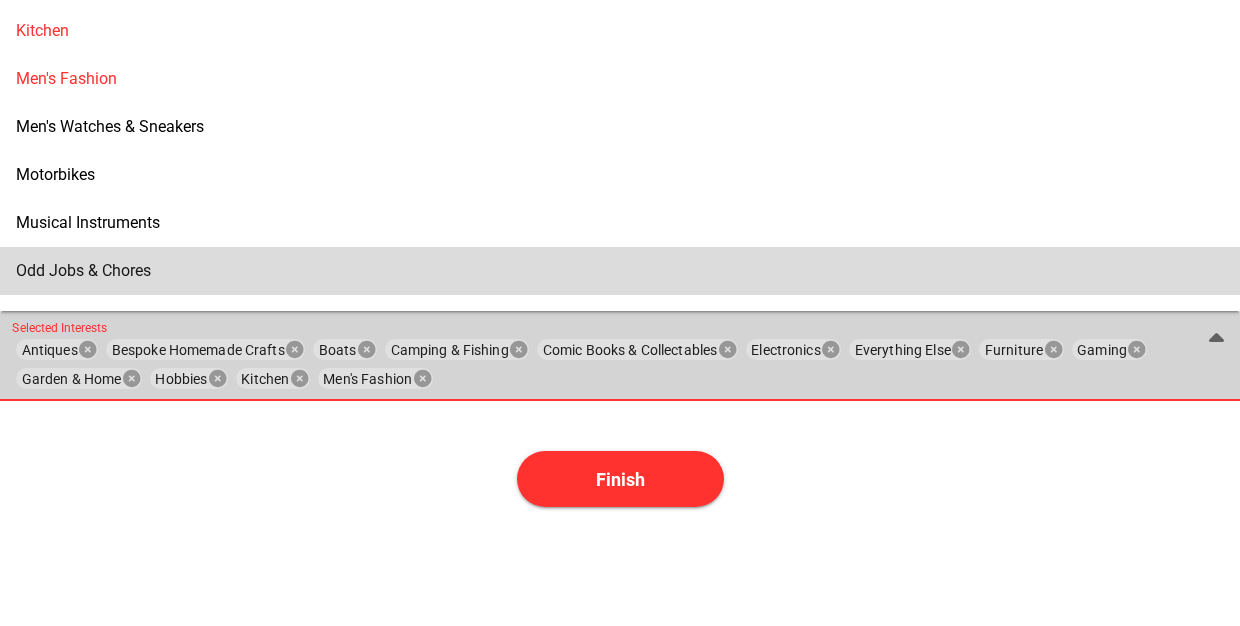 click on "Odd Jobs & Chores" at bounding box center [620, 270] 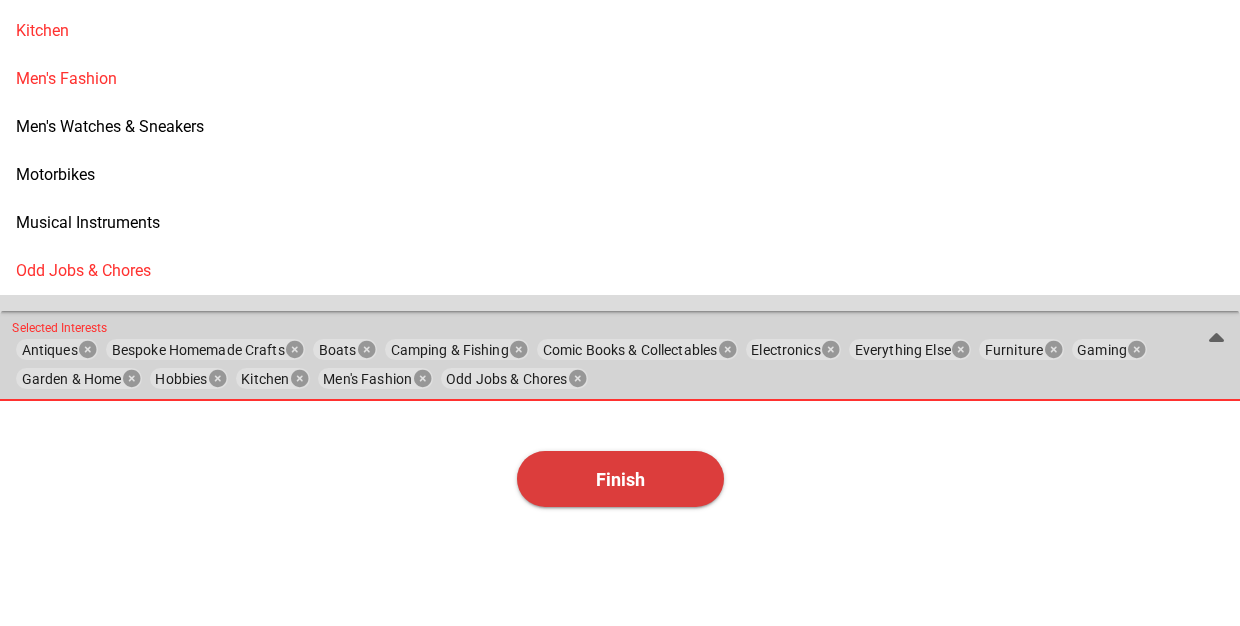 click on "Finish" at bounding box center [620, 479] 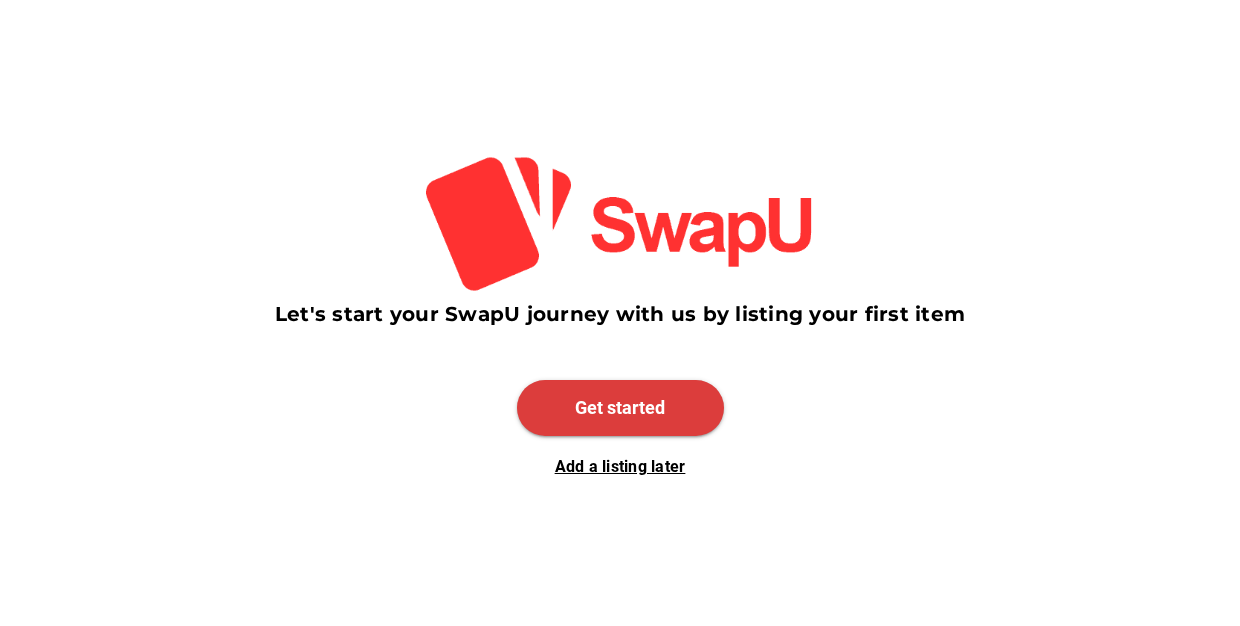 click on "Get started" at bounding box center (620, 407) 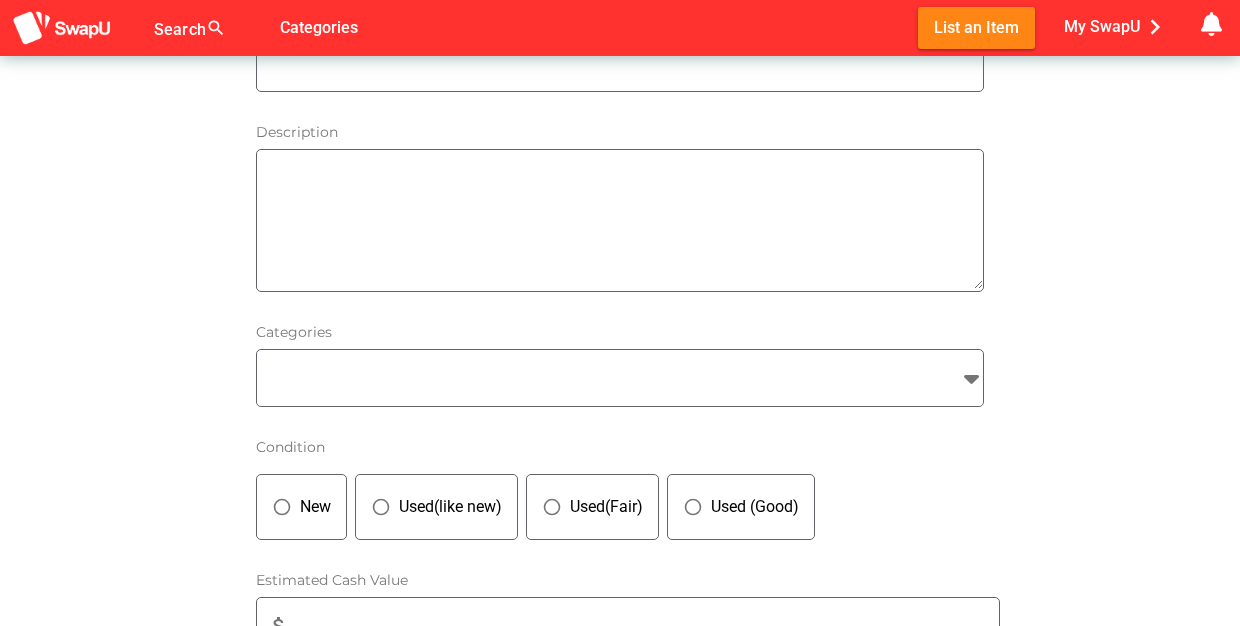 scroll, scrollTop: 685, scrollLeft: 0, axis: vertical 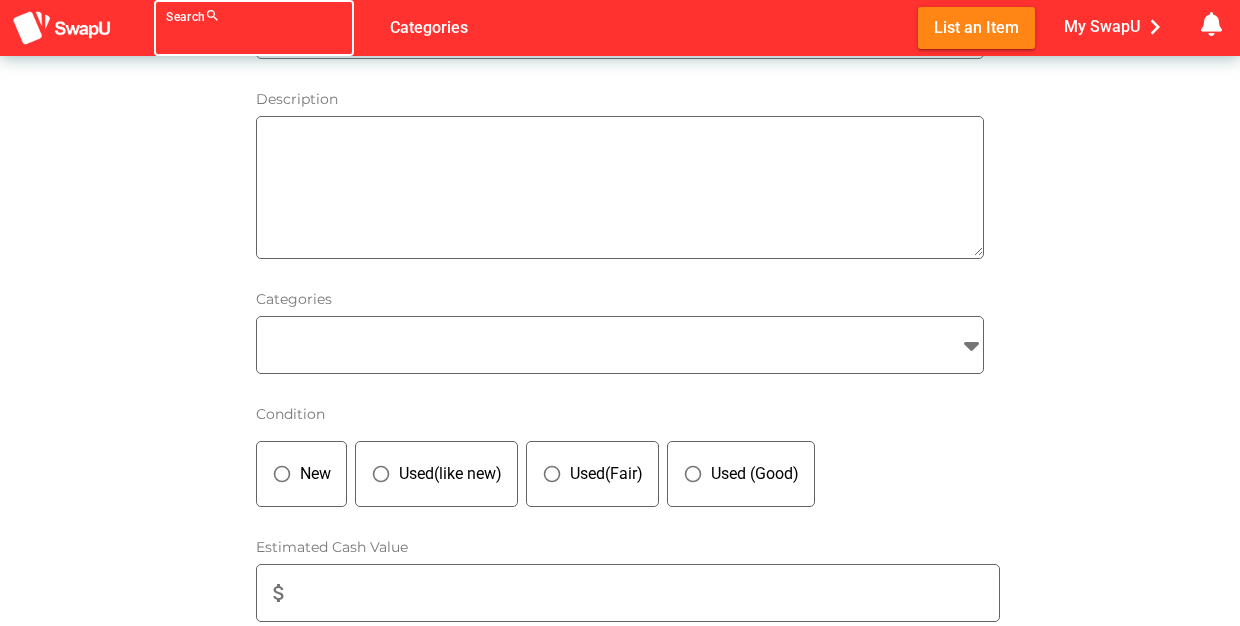 click on "Search  search false" at bounding box center [254, 28] 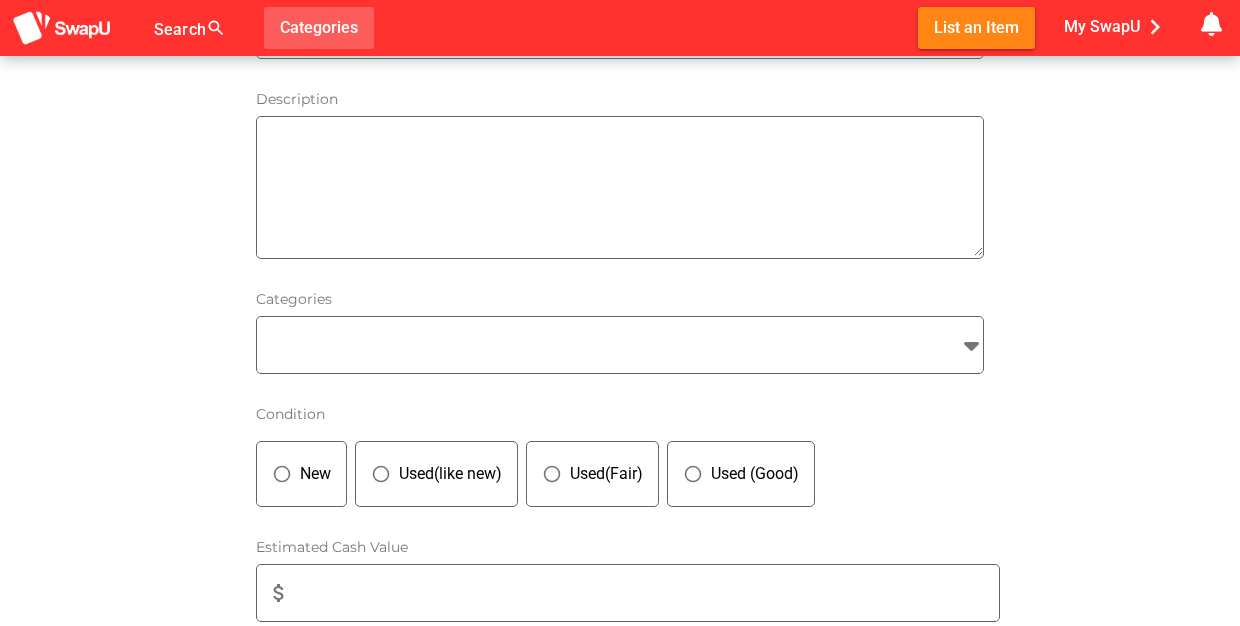 click on "Search  search false Categories List an Item My SwapU  chevron_right  getting message ... Subscriptions favorite  Subscribe to SwapU Current Subscribe Status:  inactive explore Payment Process (Important)   Please use the same email address that you registered your SwapU account when purchasing your subscription. Hint: reddots22@outlook.com explore Subscription Benefit   It may take up to 1 minute for your payment to progress and you can see all the swappable items.  You may need to refresh the SwapU home page for the changes to show. By purchasing the subscription,  you agree to our  Terms of Use  and  Privacy Policy" at bounding box center (620, 28) 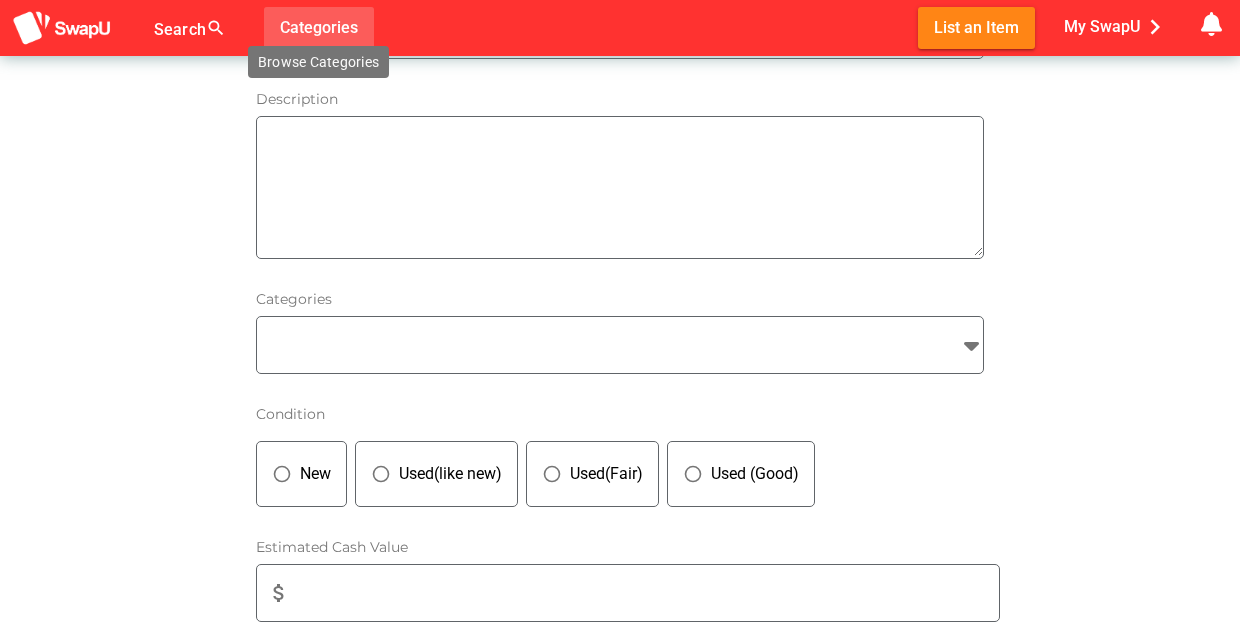 click on "Categories" at bounding box center [319, 27] 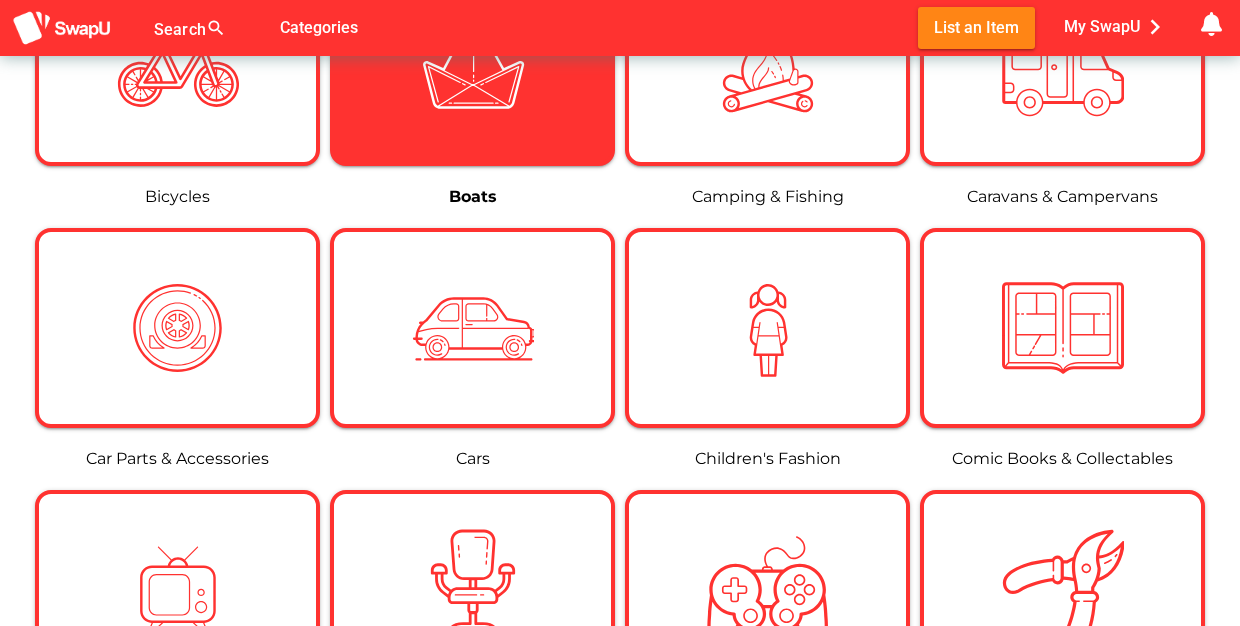 scroll, scrollTop: 688, scrollLeft: 0, axis: vertical 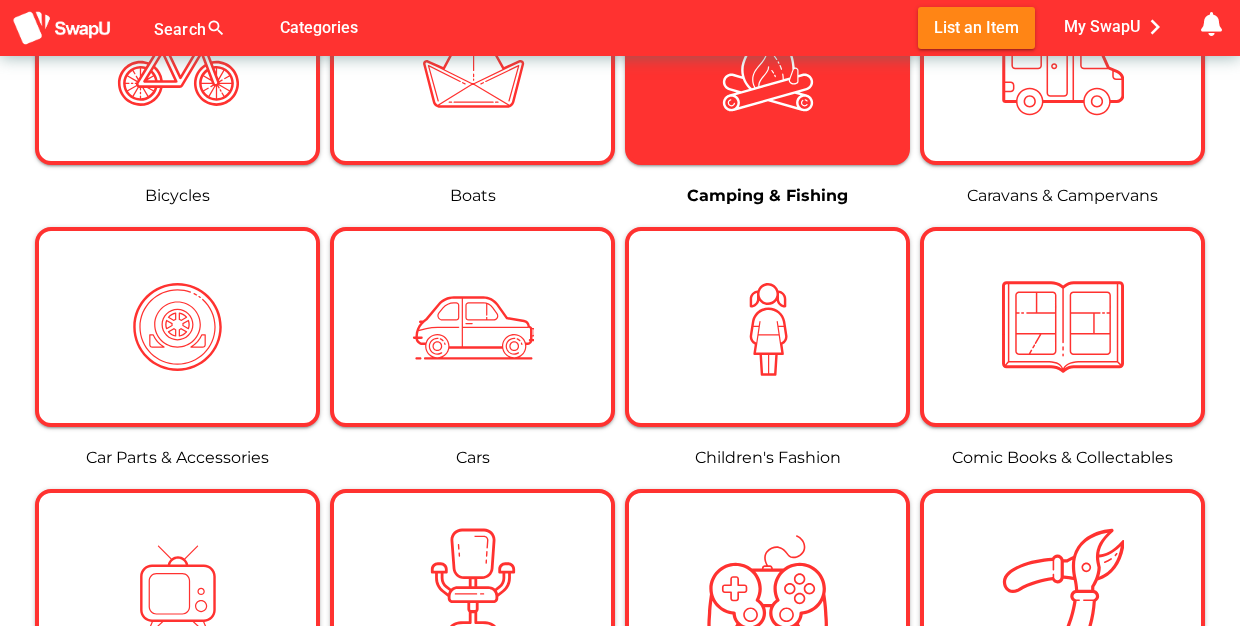 click at bounding box center (768, 65) 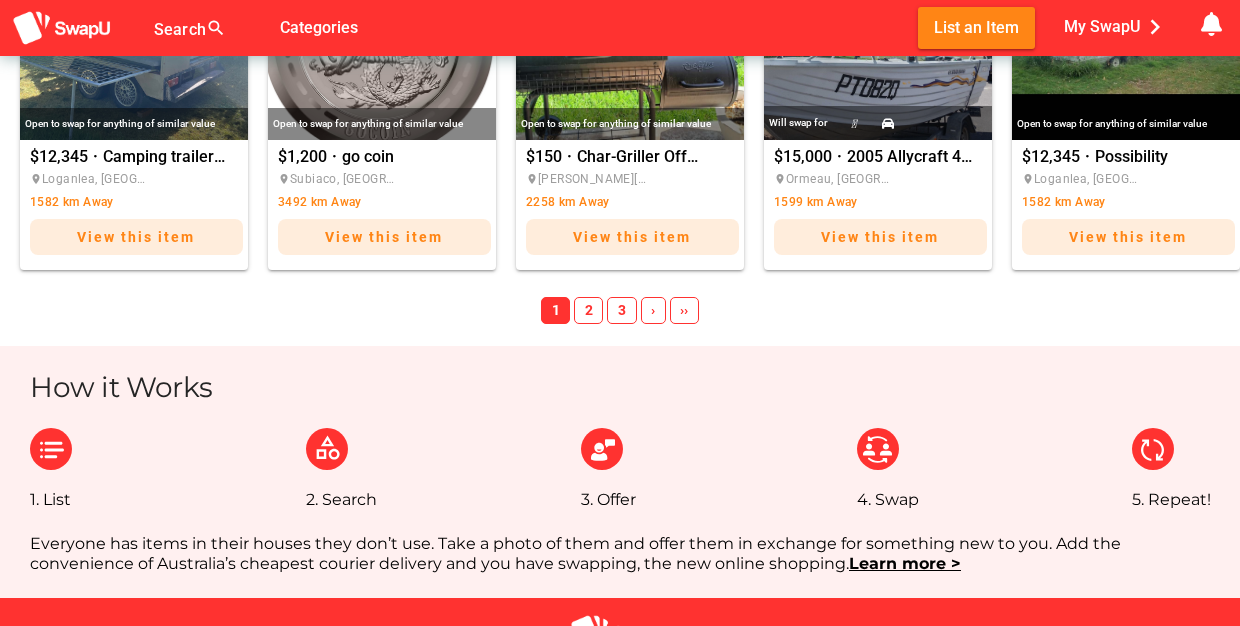 scroll, scrollTop: 1586, scrollLeft: 0, axis: vertical 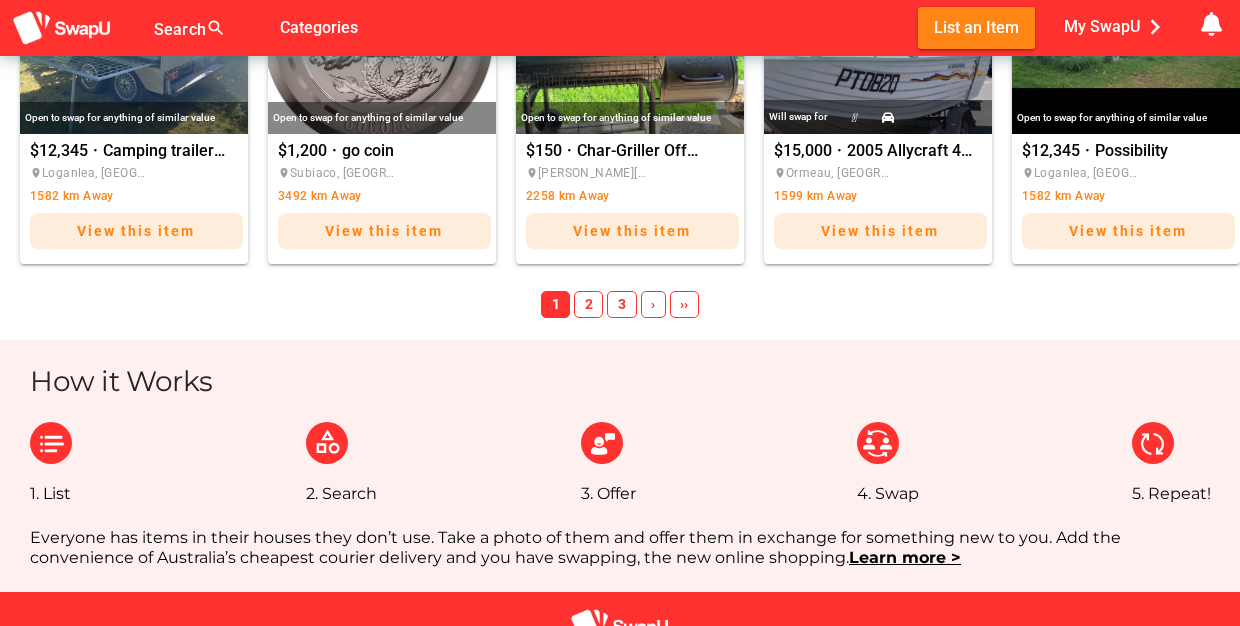 click on "2" 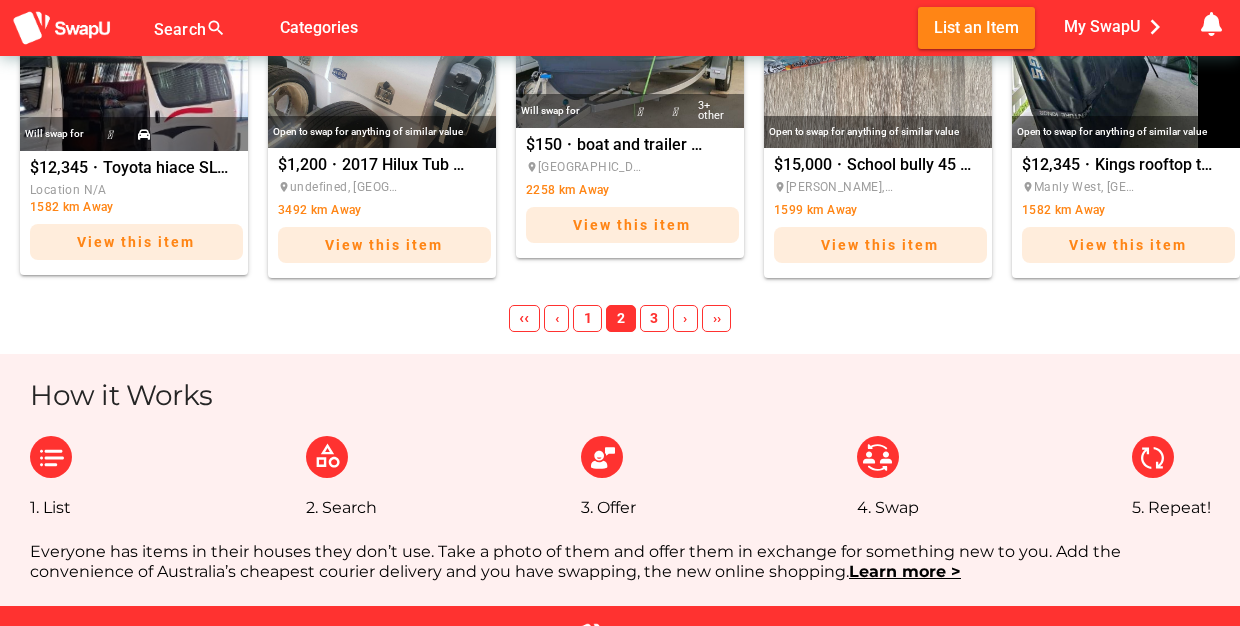 scroll, scrollTop: 1574, scrollLeft: 0, axis: vertical 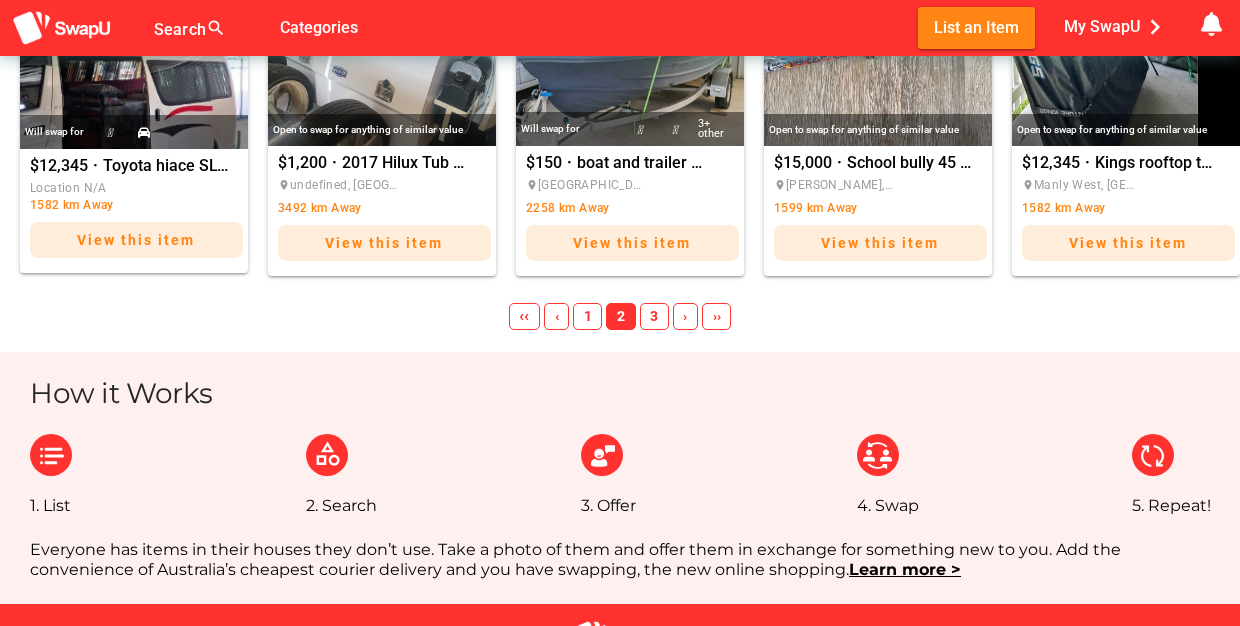 click on "3" 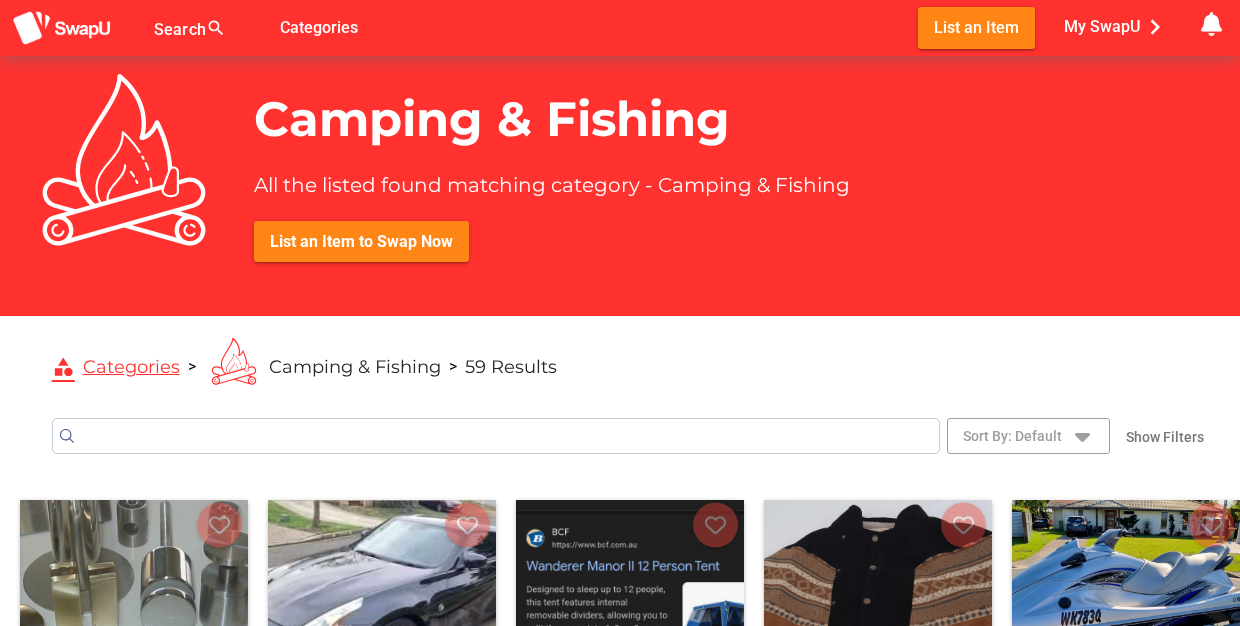 scroll, scrollTop: 0, scrollLeft: 0, axis: both 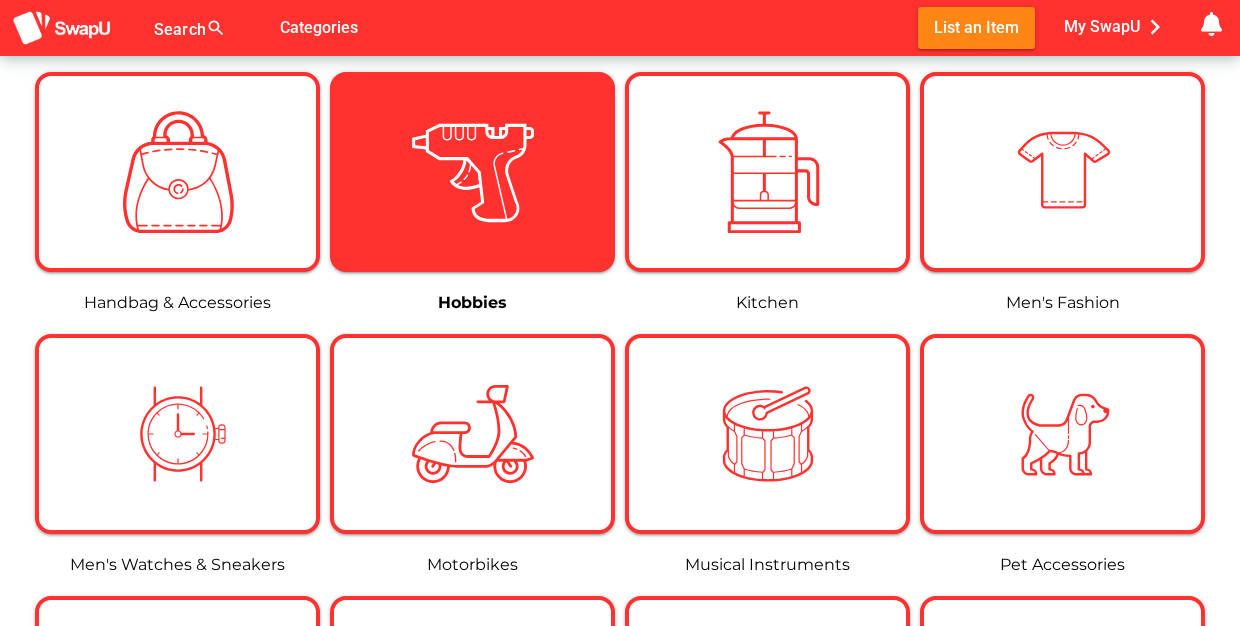 click 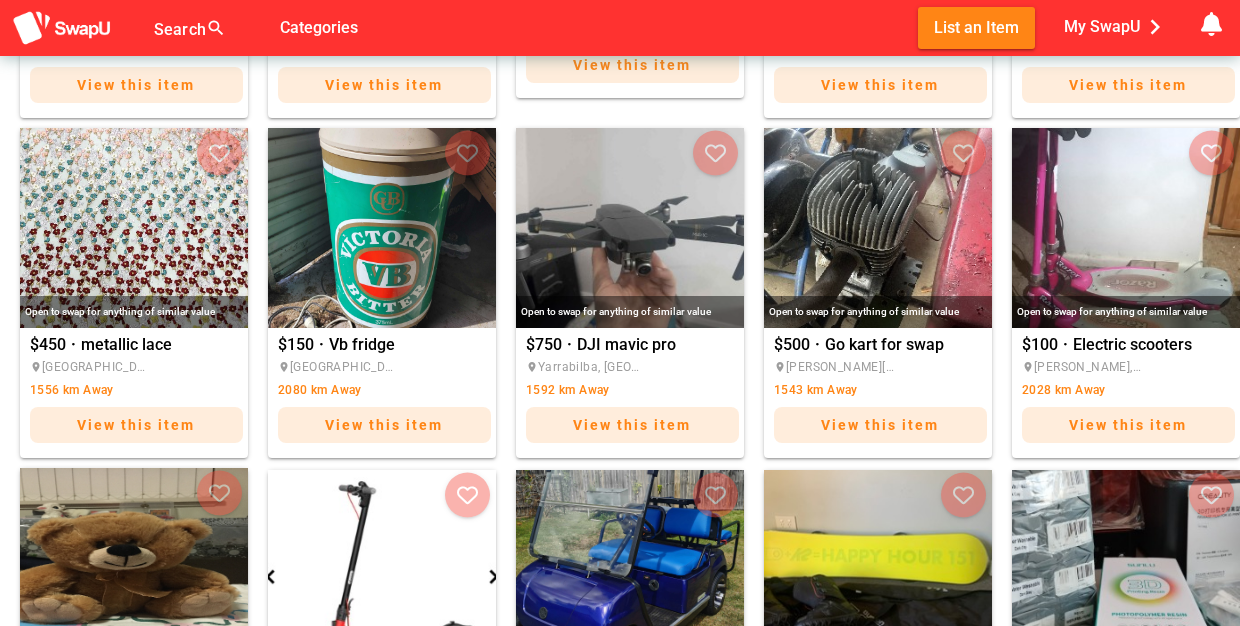 scroll, scrollTop: 714, scrollLeft: 0, axis: vertical 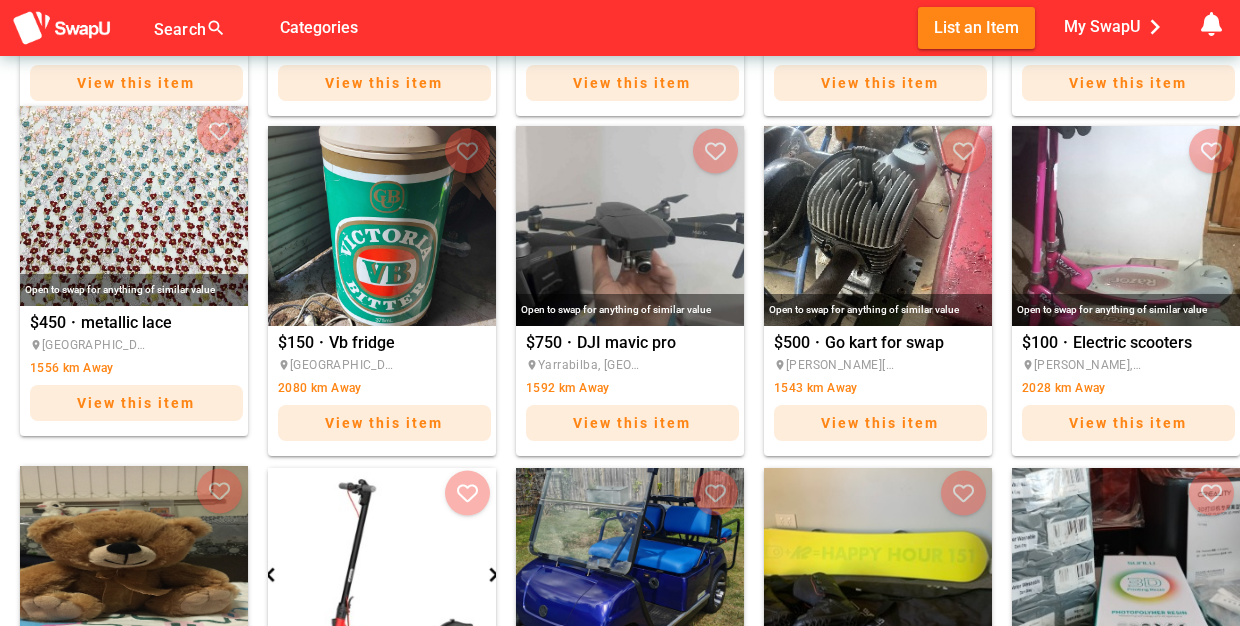 click on "metallic lace" at bounding box center (143, 323) 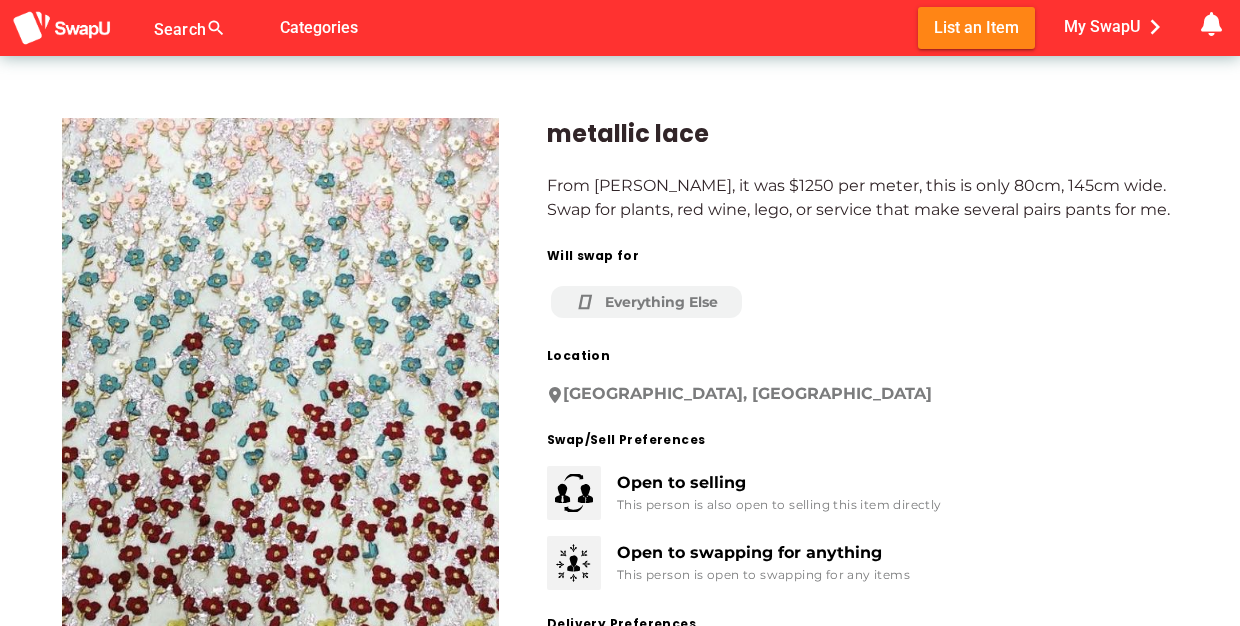 scroll, scrollTop: 0, scrollLeft: 0, axis: both 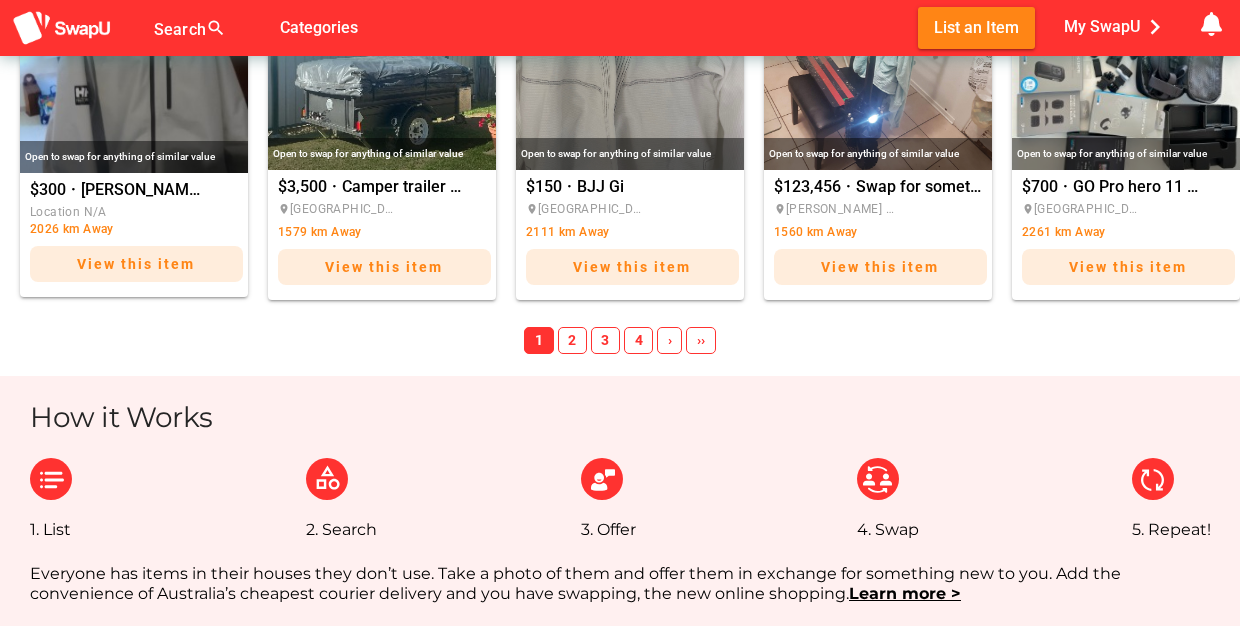 click on "2" at bounding box center (572, 341) 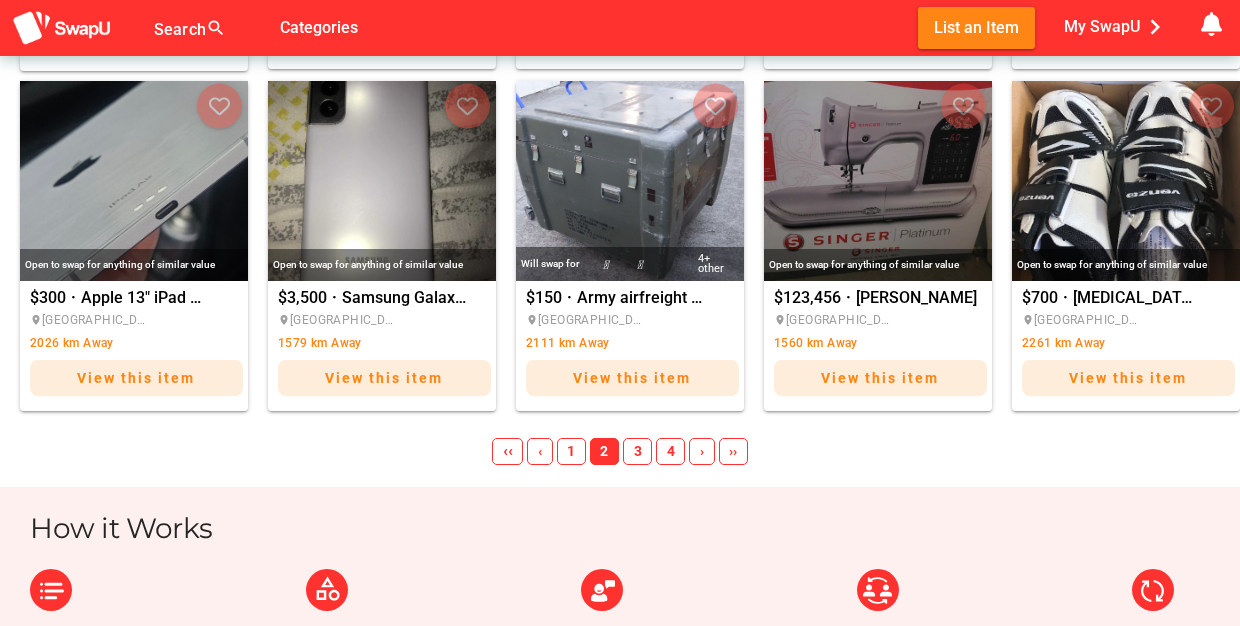 scroll, scrollTop: 1427, scrollLeft: 0, axis: vertical 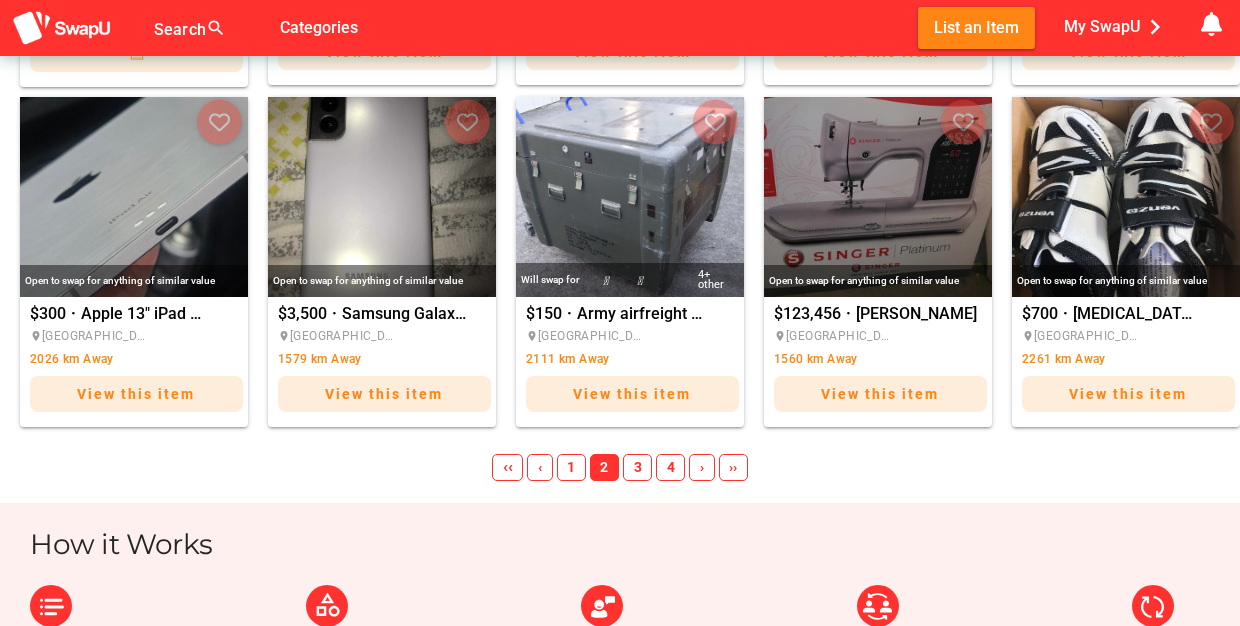 click on "3" at bounding box center [637, 468] 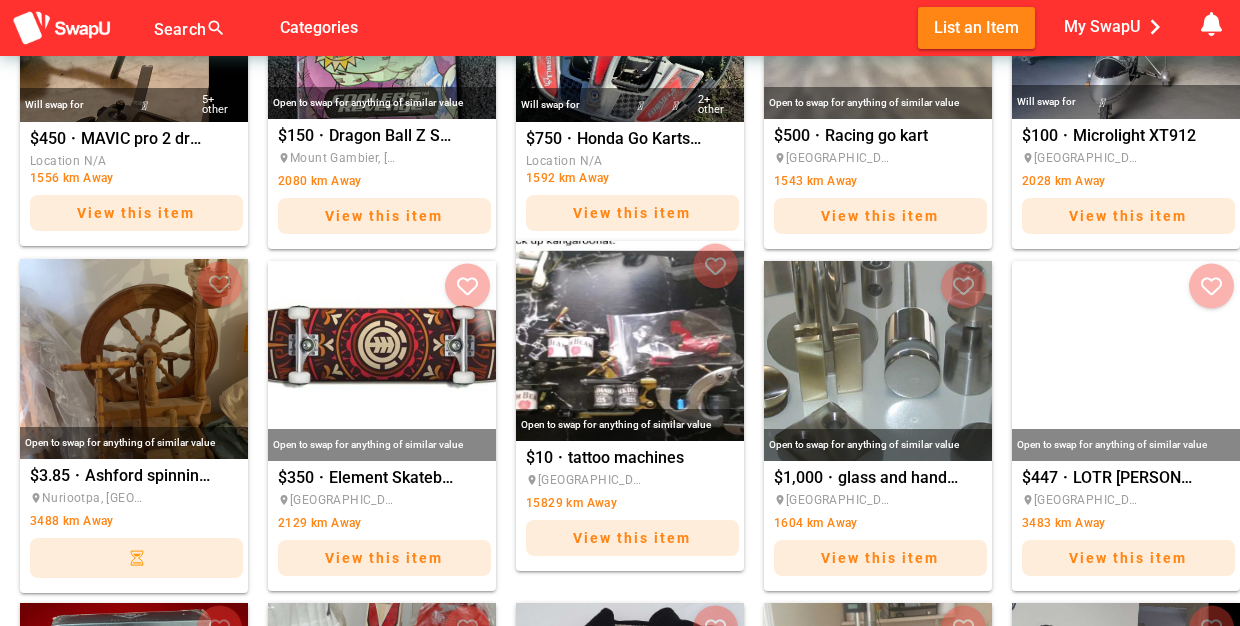 scroll, scrollTop: 926, scrollLeft: 0, axis: vertical 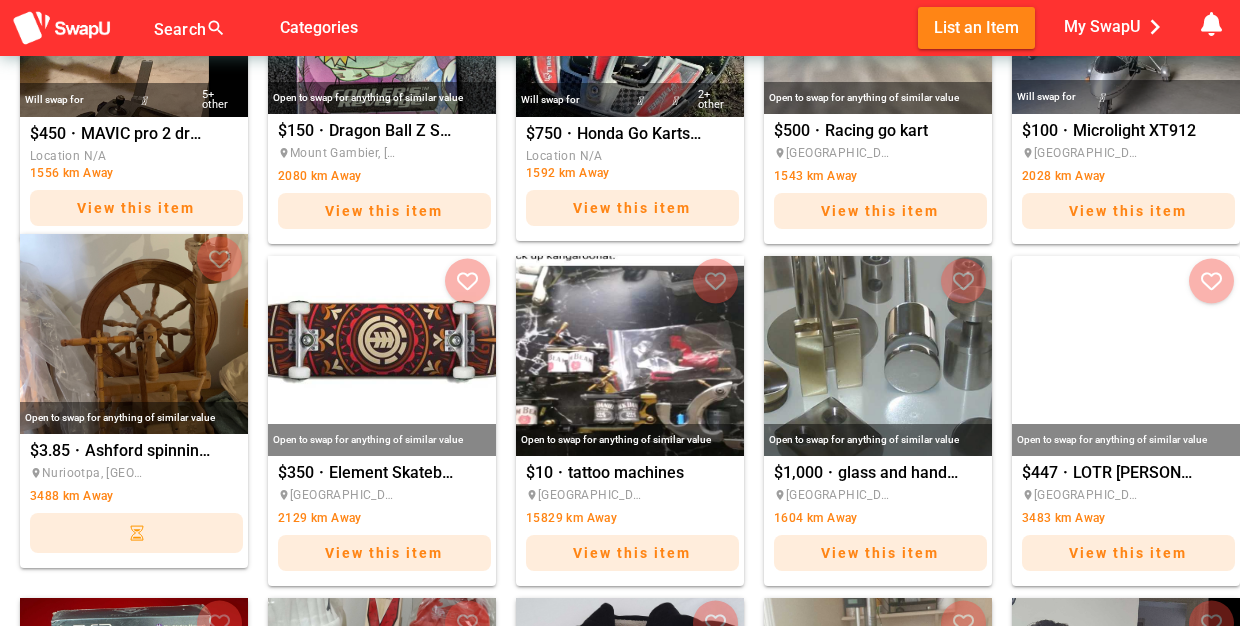 click on "Open to swap for anything of similar value" at bounding box center (134, 417) 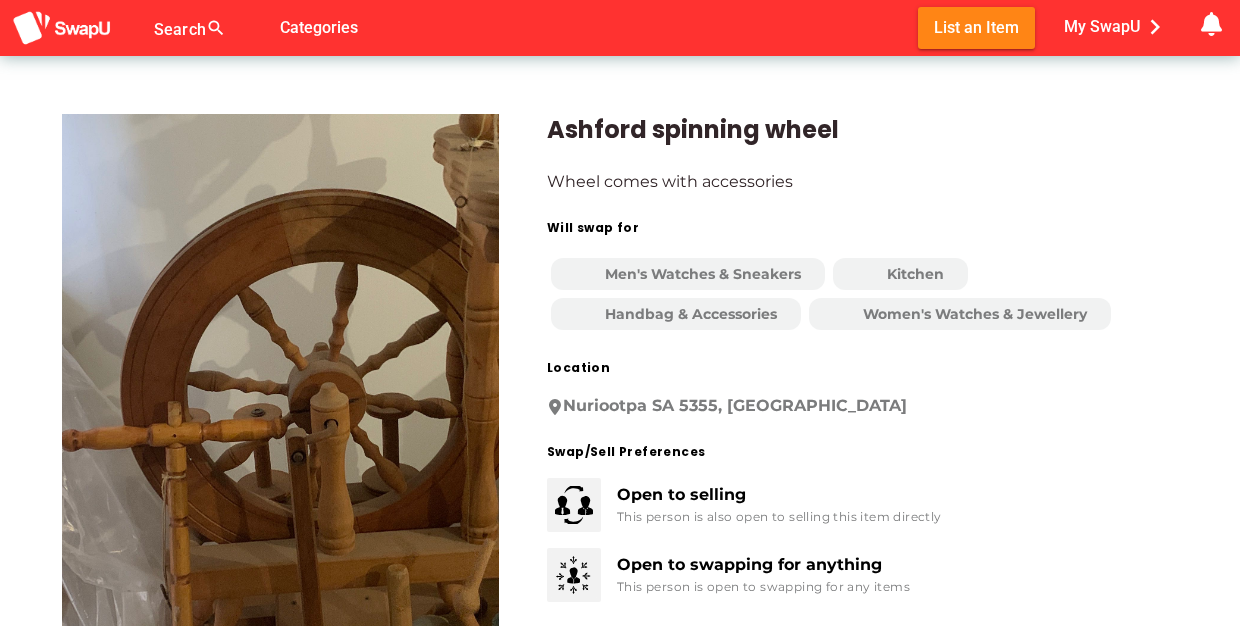 scroll, scrollTop: 0, scrollLeft: 0, axis: both 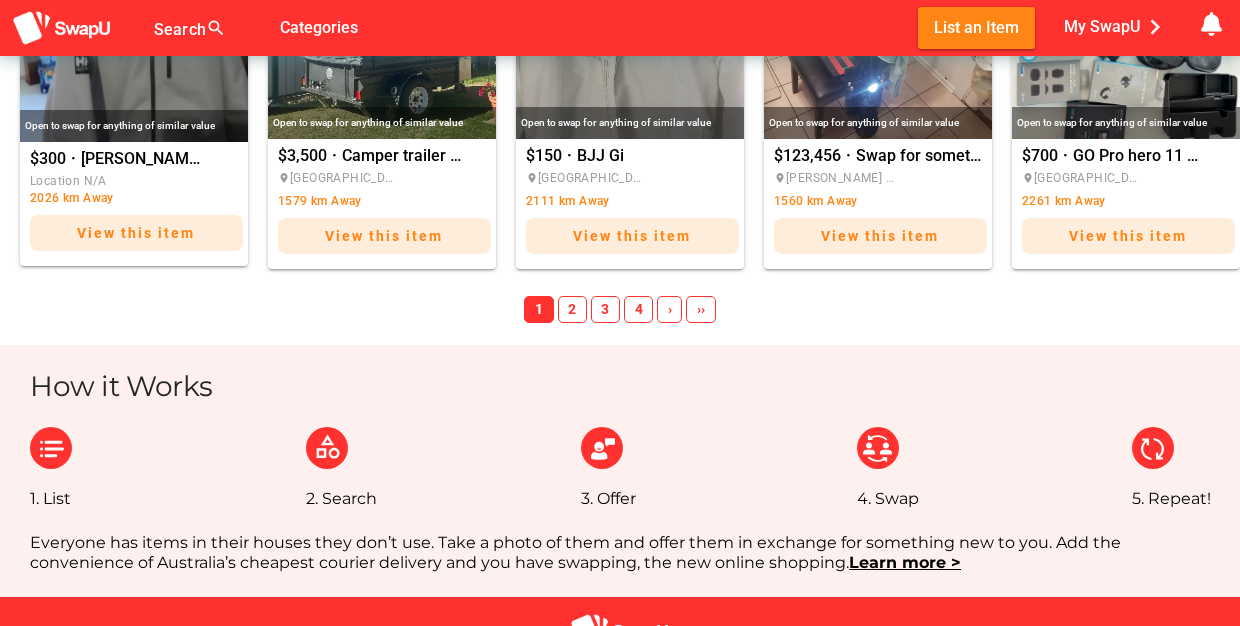 click on "4" at bounding box center [638, 310] 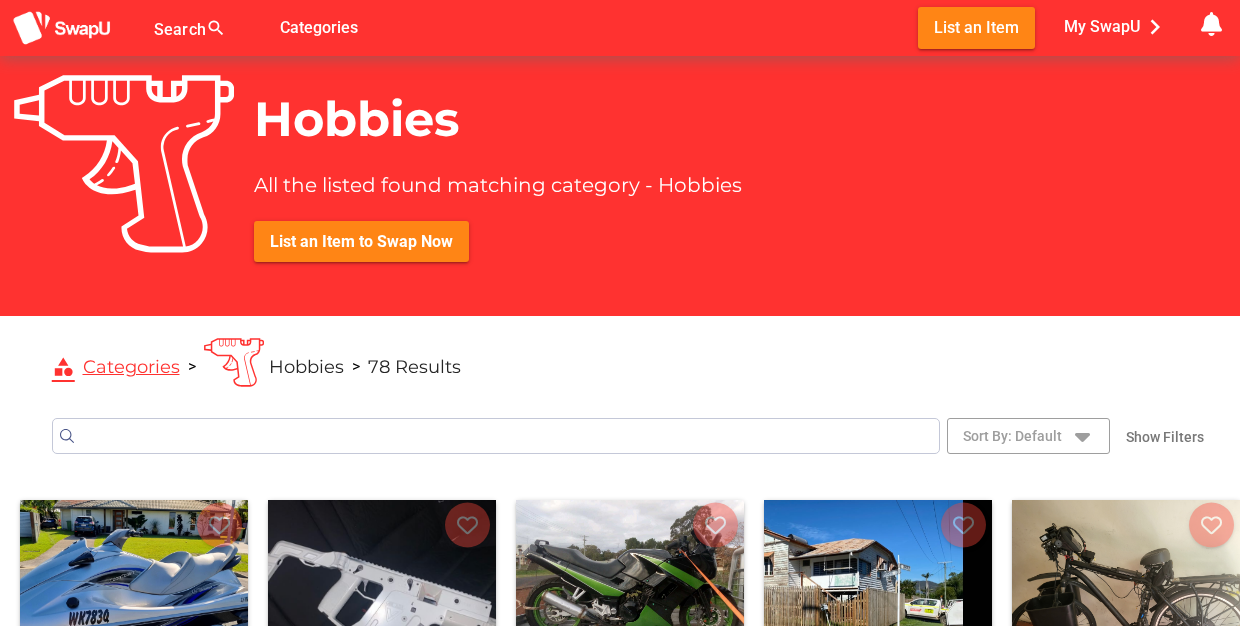 scroll, scrollTop: 0, scrollLeft: 0, axis: both 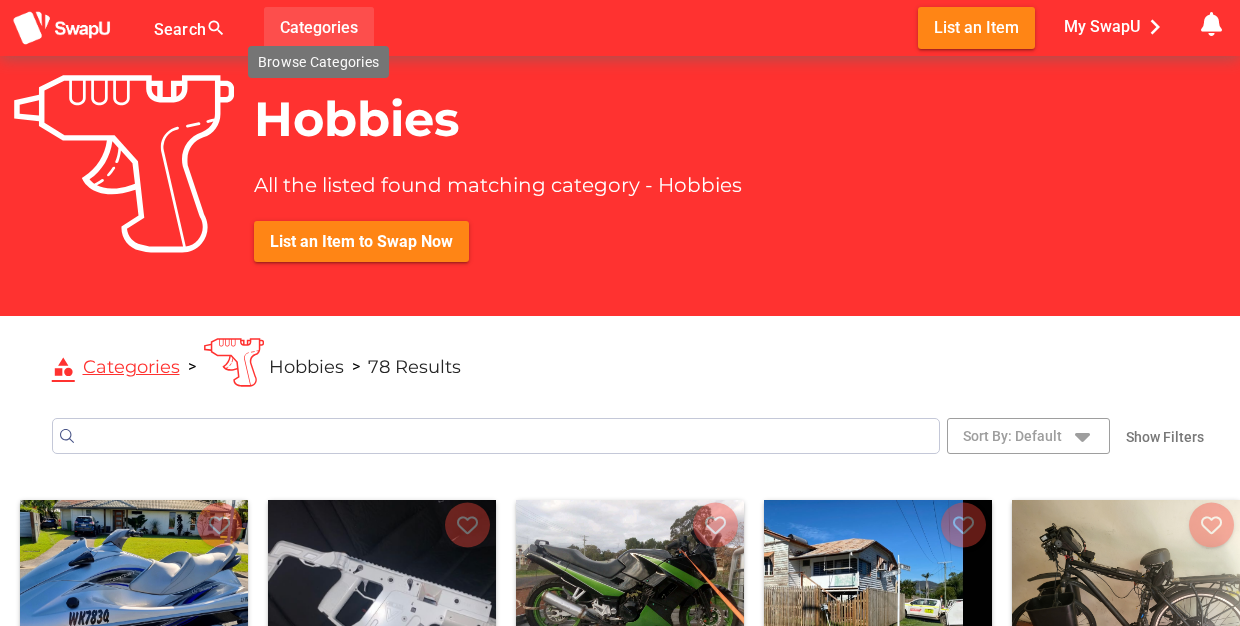 click on "Categories" at bounding box center (319, 27) 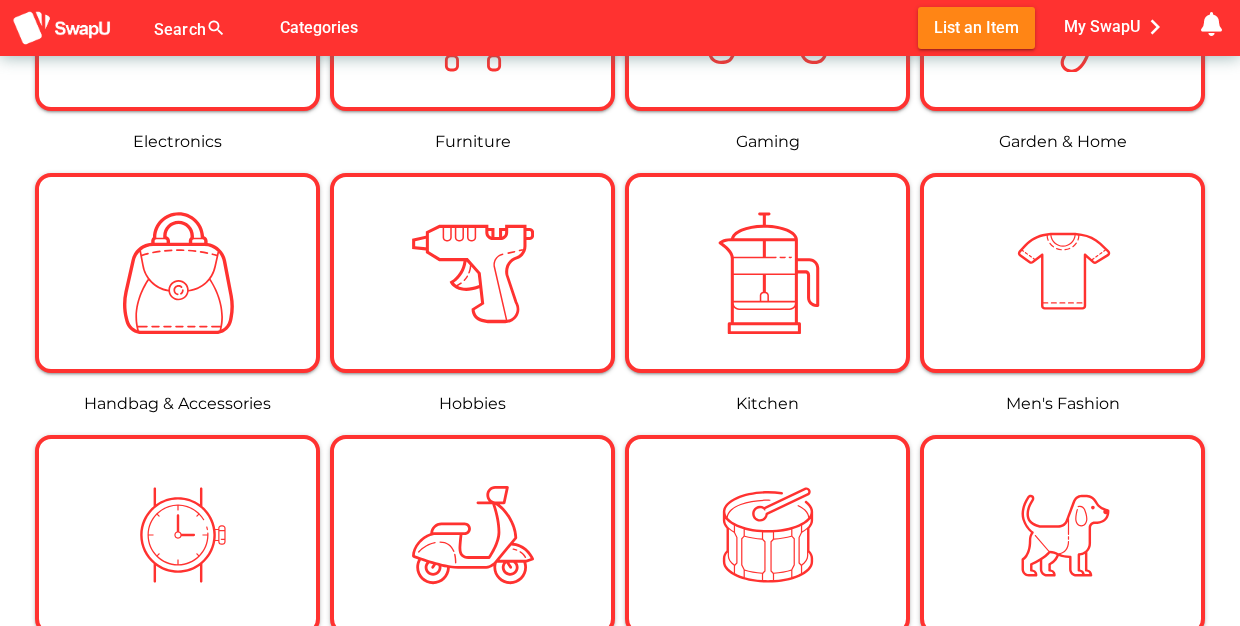 scroll, scrollTop: 1267, scrollLeft: 0, axis: vertical 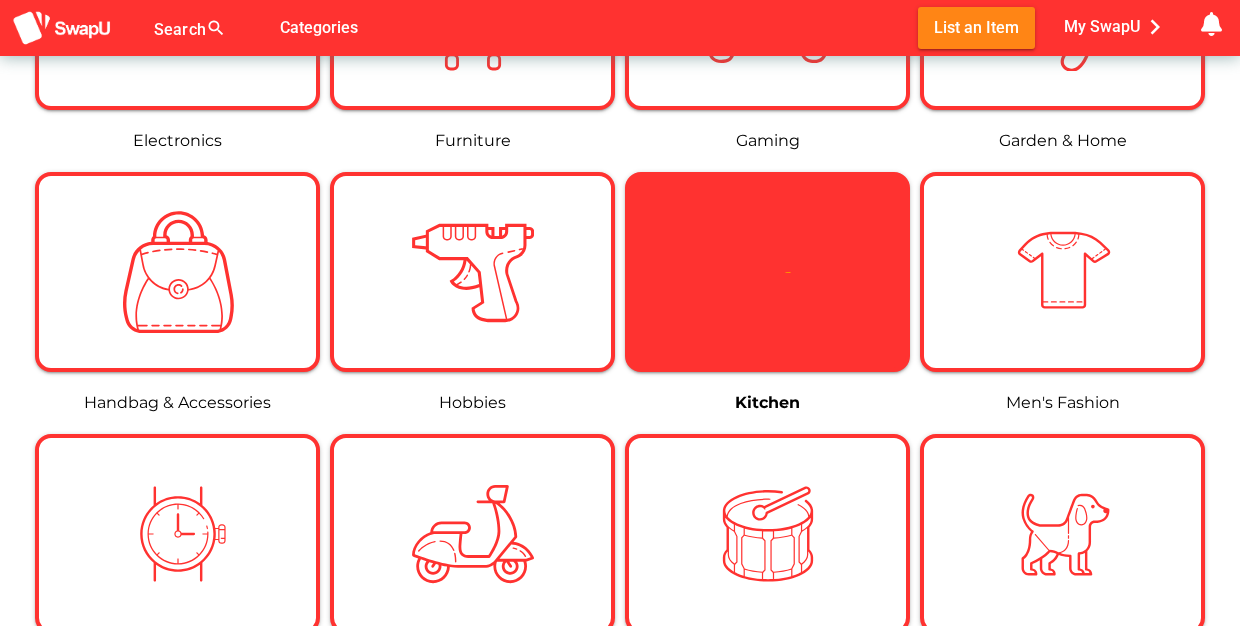 click at bounding box center [767, 272] 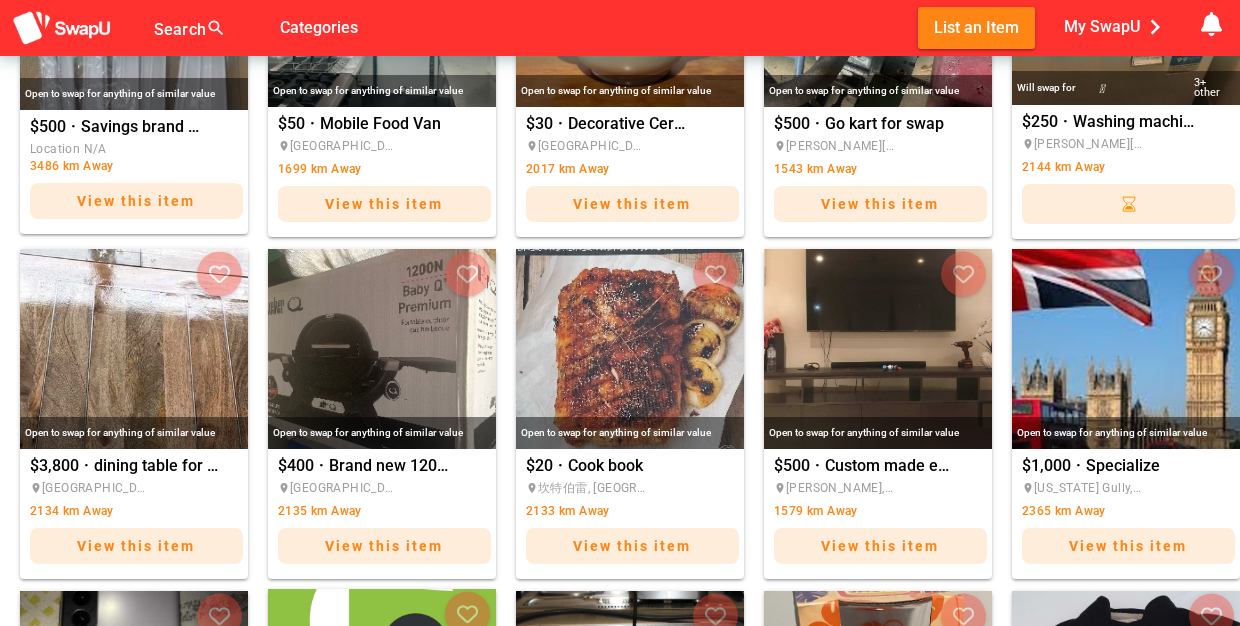 scroll, scrollTop: 566, scrollLeft: 0, axis: vertical 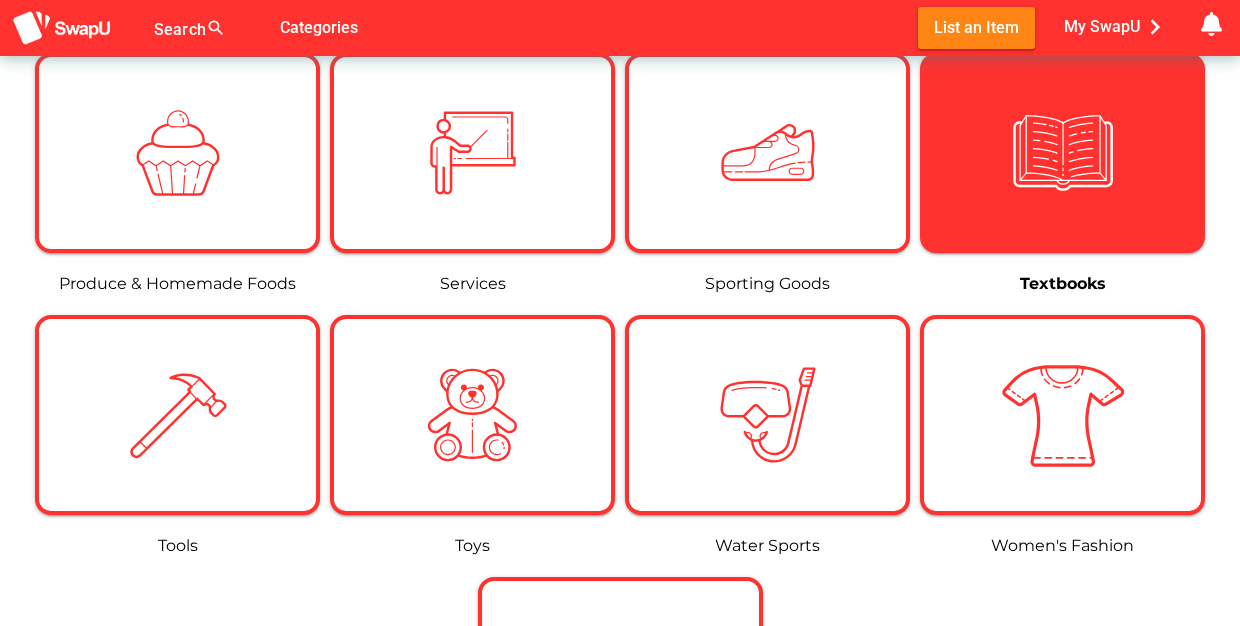 click at bounding box center (1063, 153) 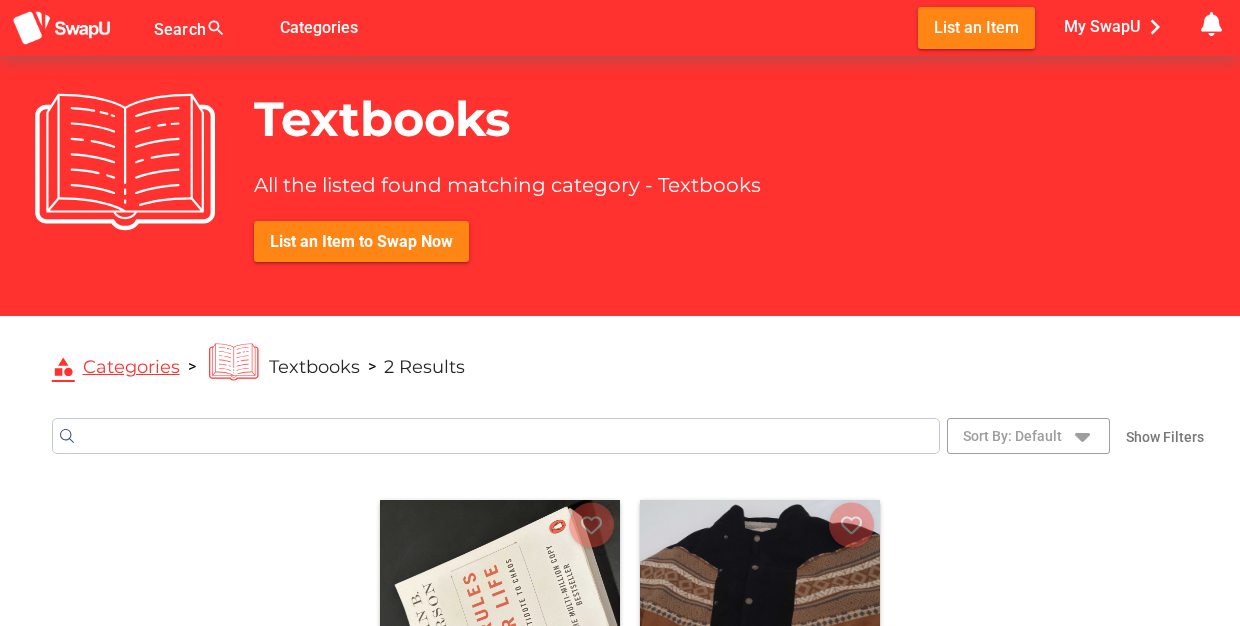 scroll, scrollTop: 0, scrollLeft: 0, axis: both 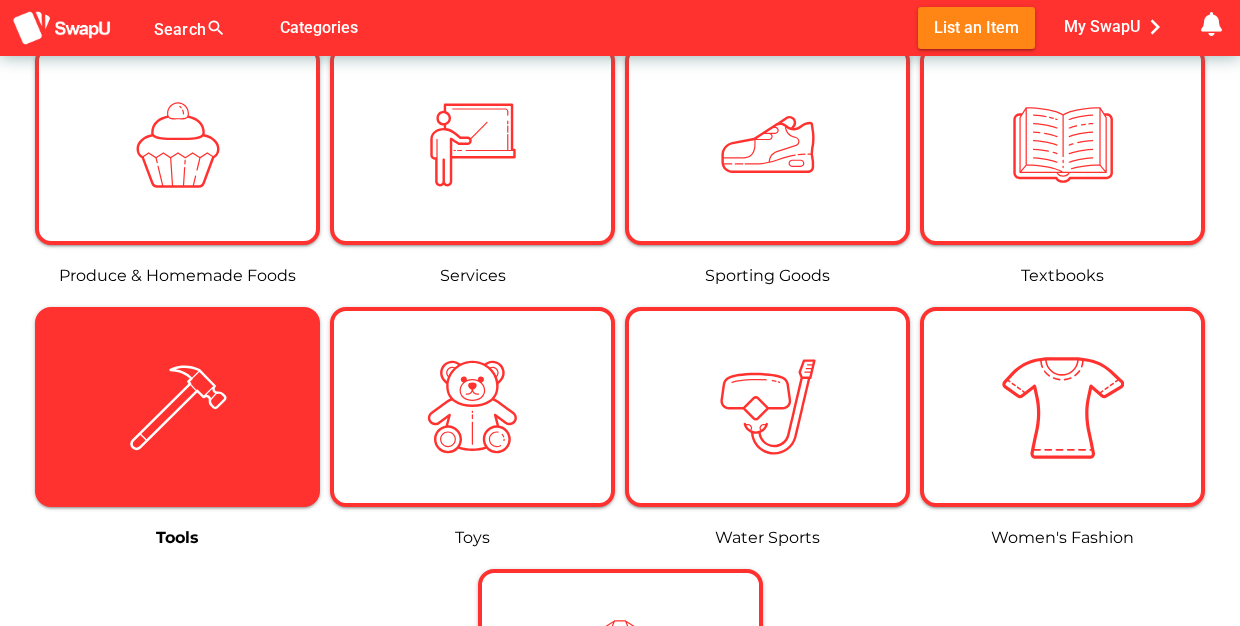 click at bounding box center (177, 407) 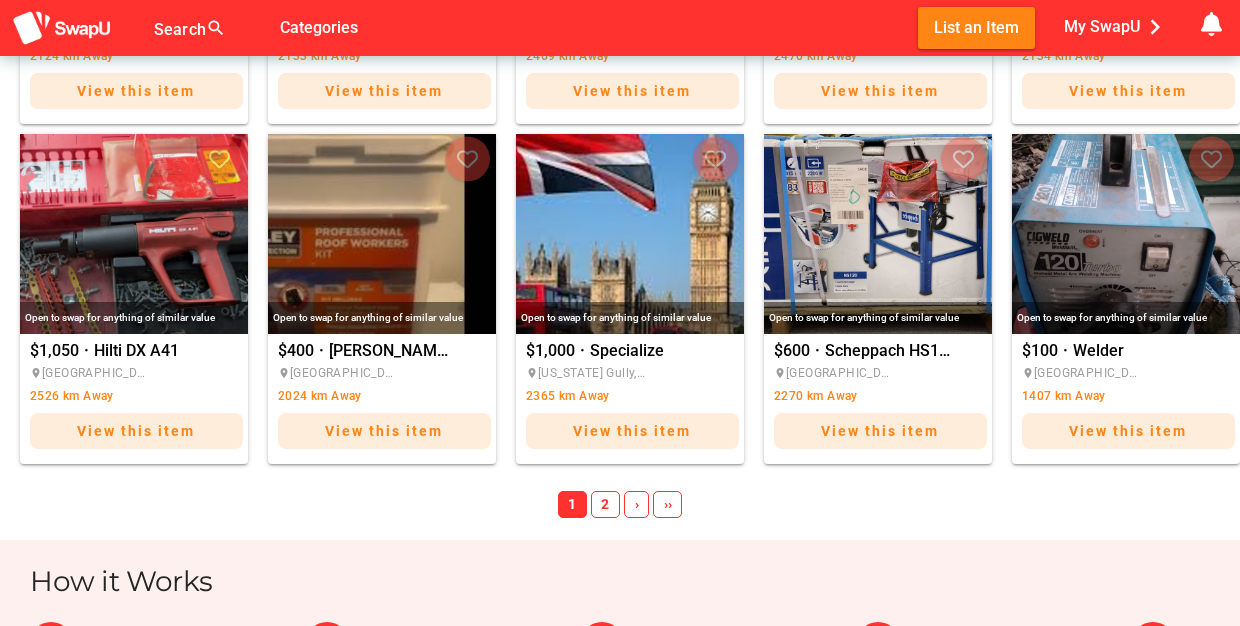 scroll, scrollTop: 1392, scrollLeft: 0, axis: vertical 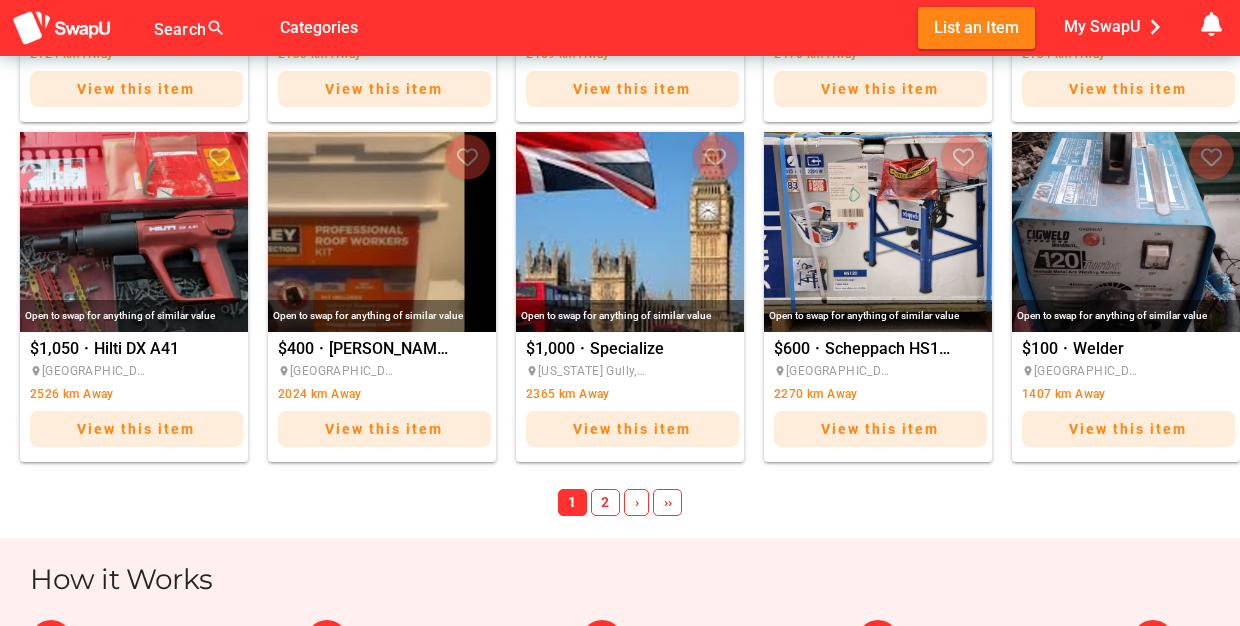 click on "2" at bounding box center (605, 503) 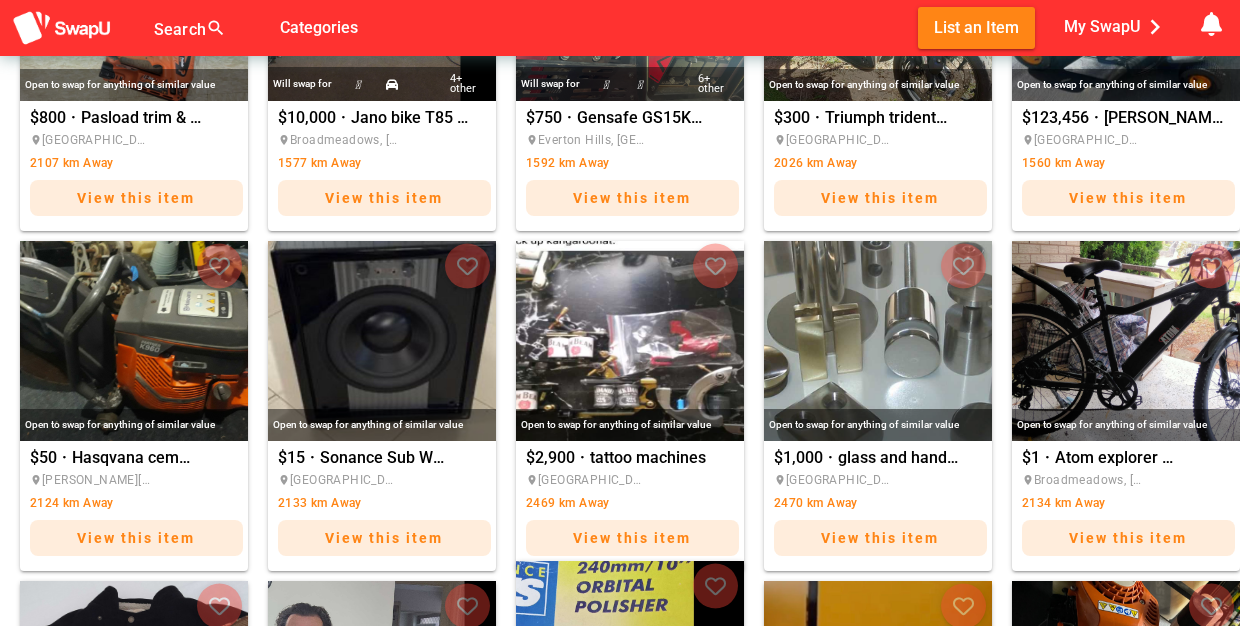 scroll, scrollTop: 913, scrollLeft: 0, axis: vertical 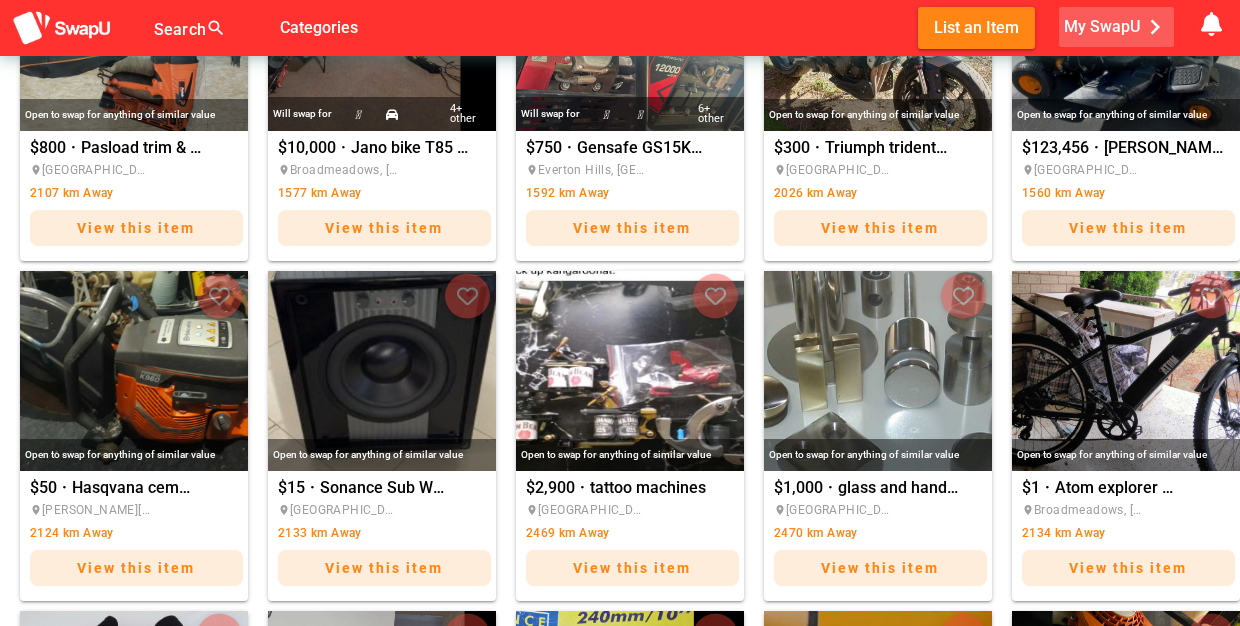 click on "My SwapU  chevron_right" at bounding box center [1117, 27] 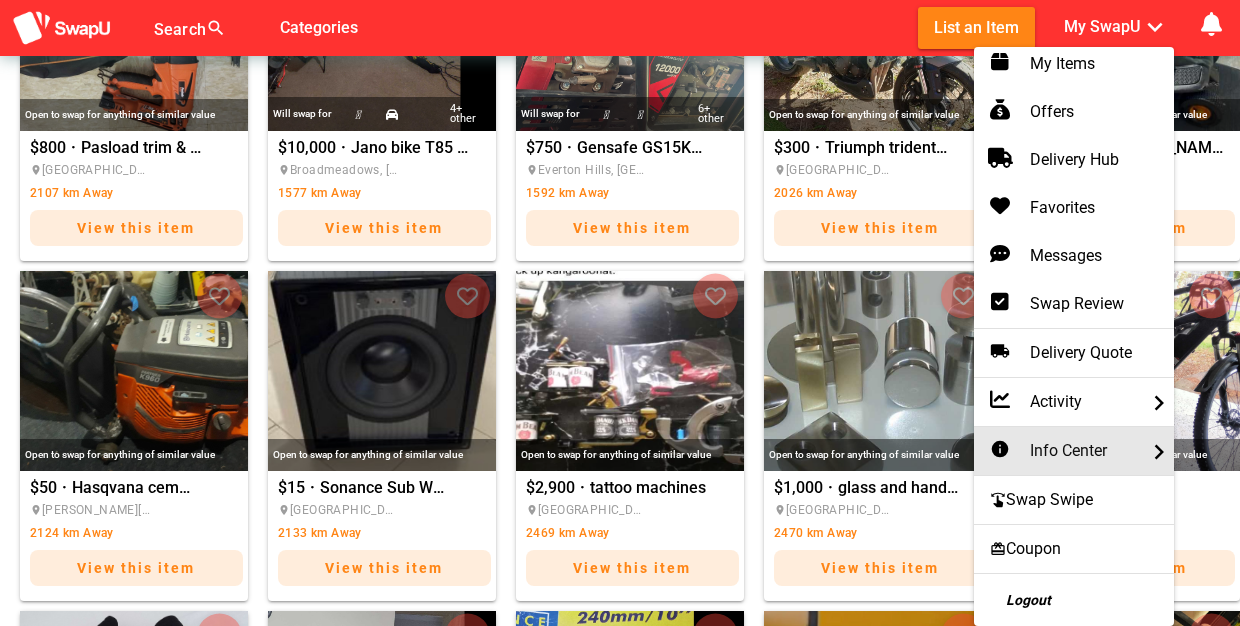 scroll, scrollTop: 55, scrollLeft: 0, axis: vertical 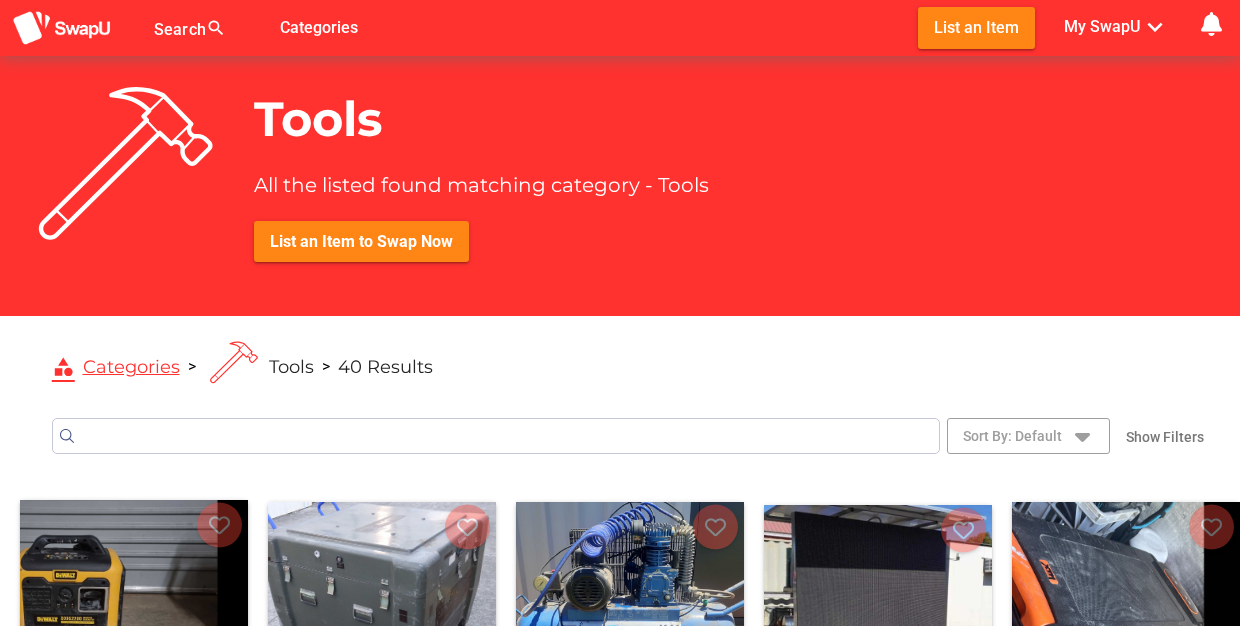 click on "Tools  All the listed found matching category - Tools List an Item to Swap Now" at bounding box center [620, 186] 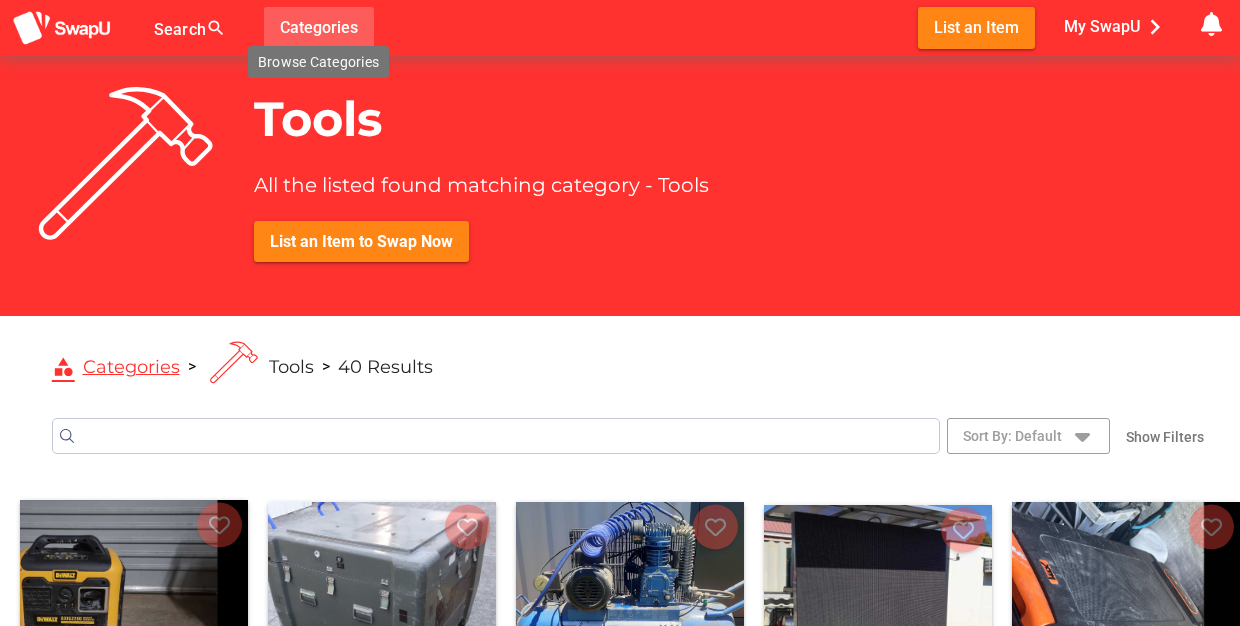 click on "Categories" at bounding box center (319, 27) 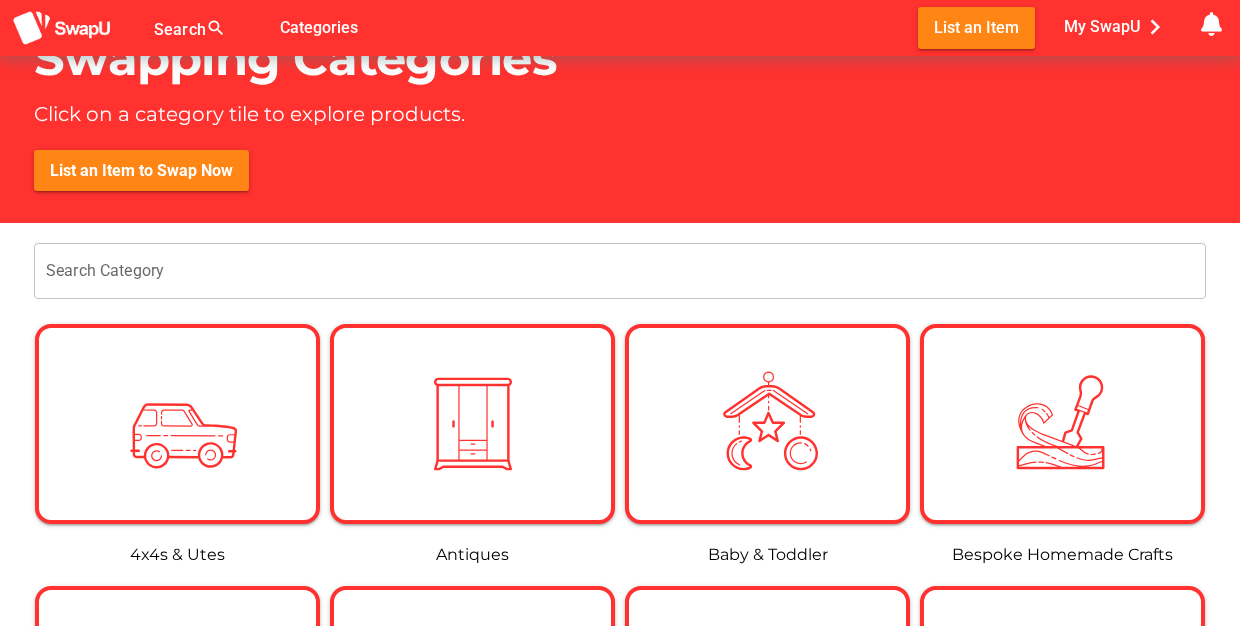 scroll, scrollTop: 144, scrollLeft: 0, axis: vertical 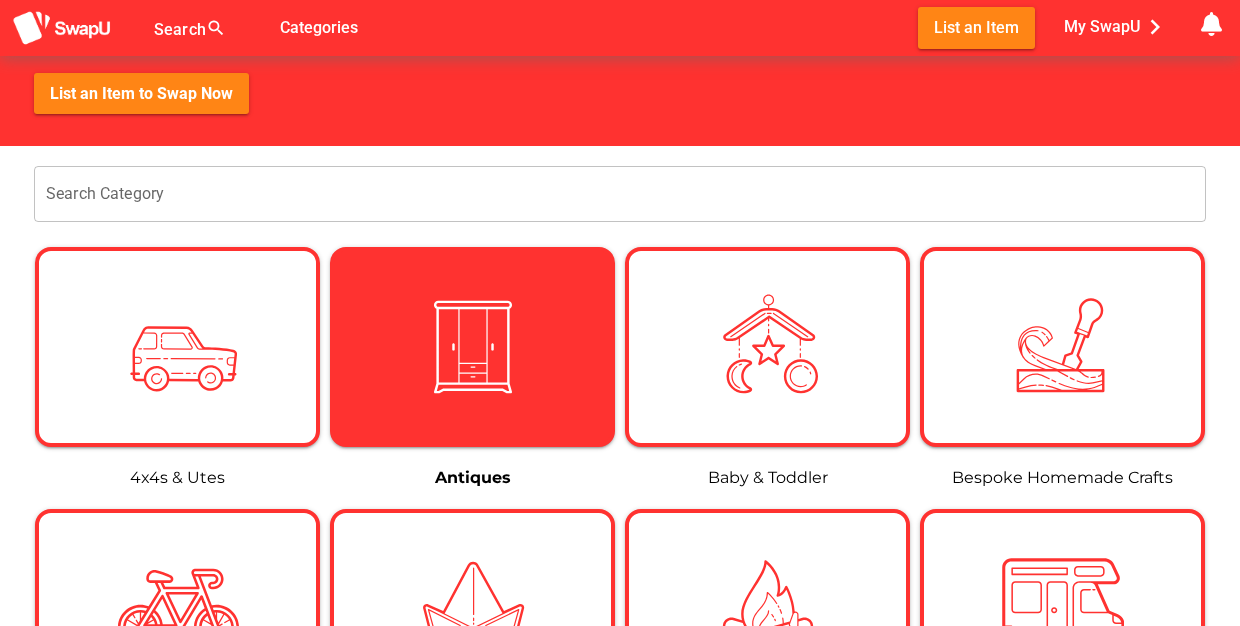 click at bounding box center [473, 347] 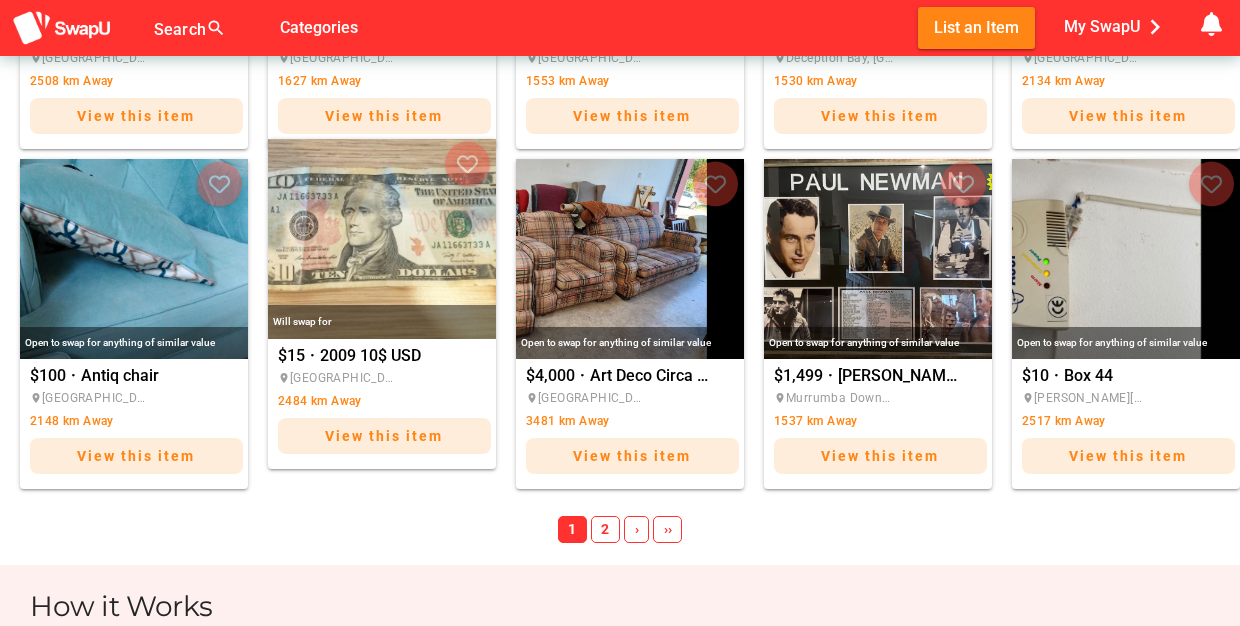 scroll, scrollTop: 1361, scrollLeft: 0, axis: vertical 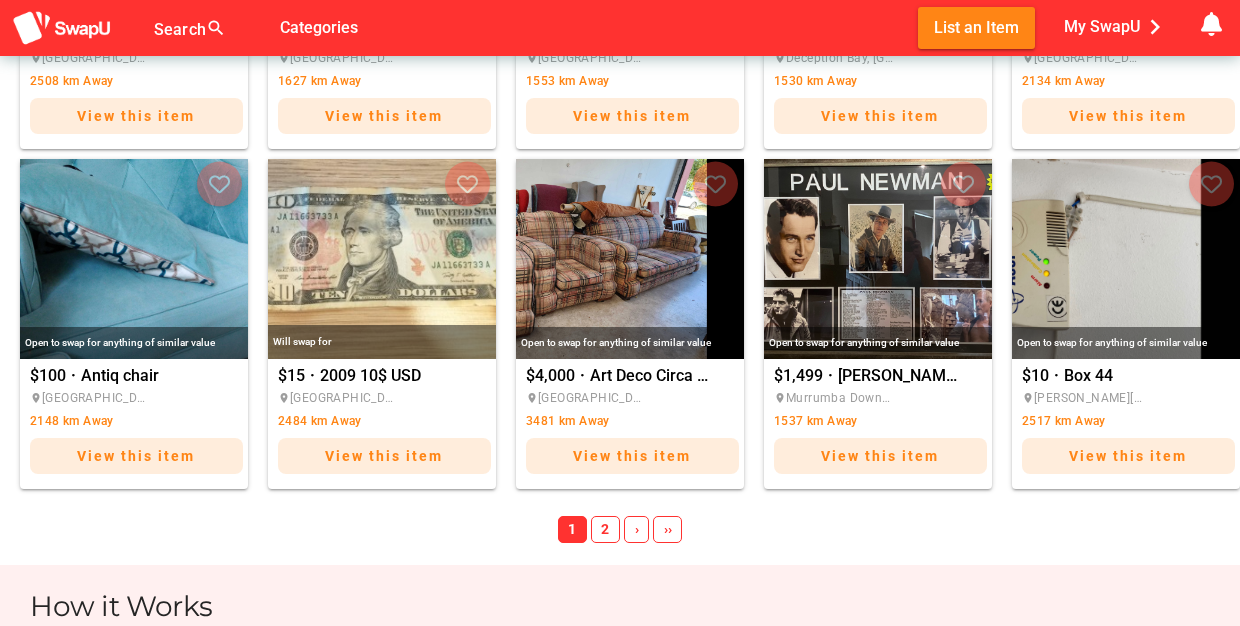 click on "2" at bounding box center (605, 530) 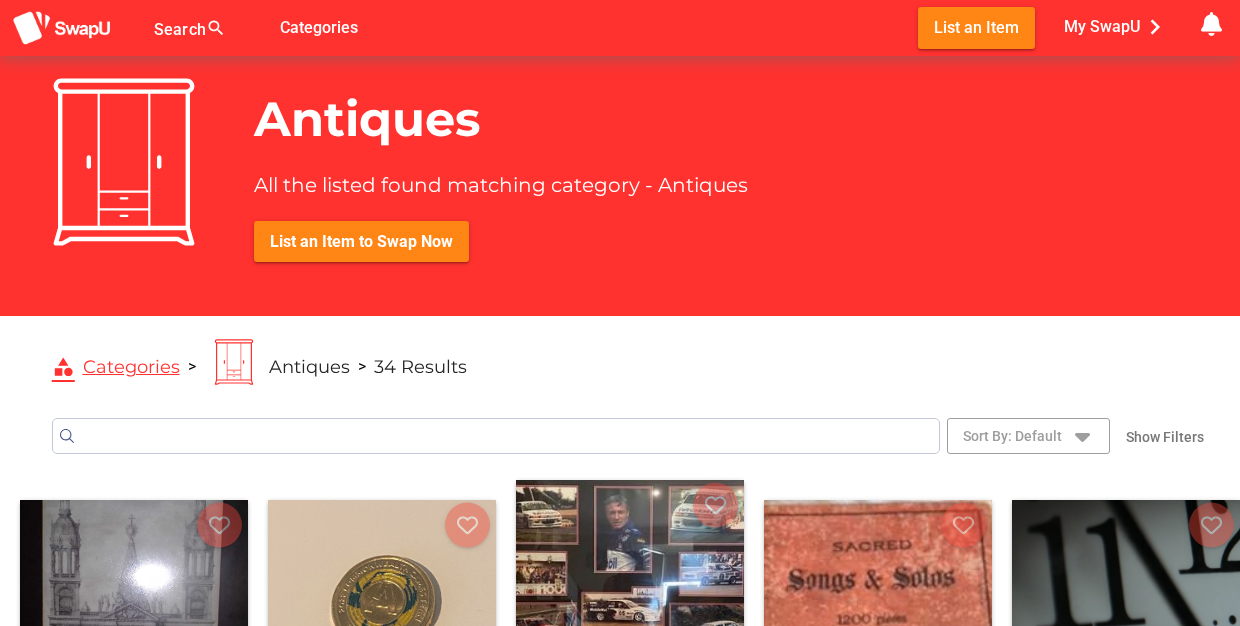 scroll, scrollTop: 0, scrollLeft: 0, axis: both 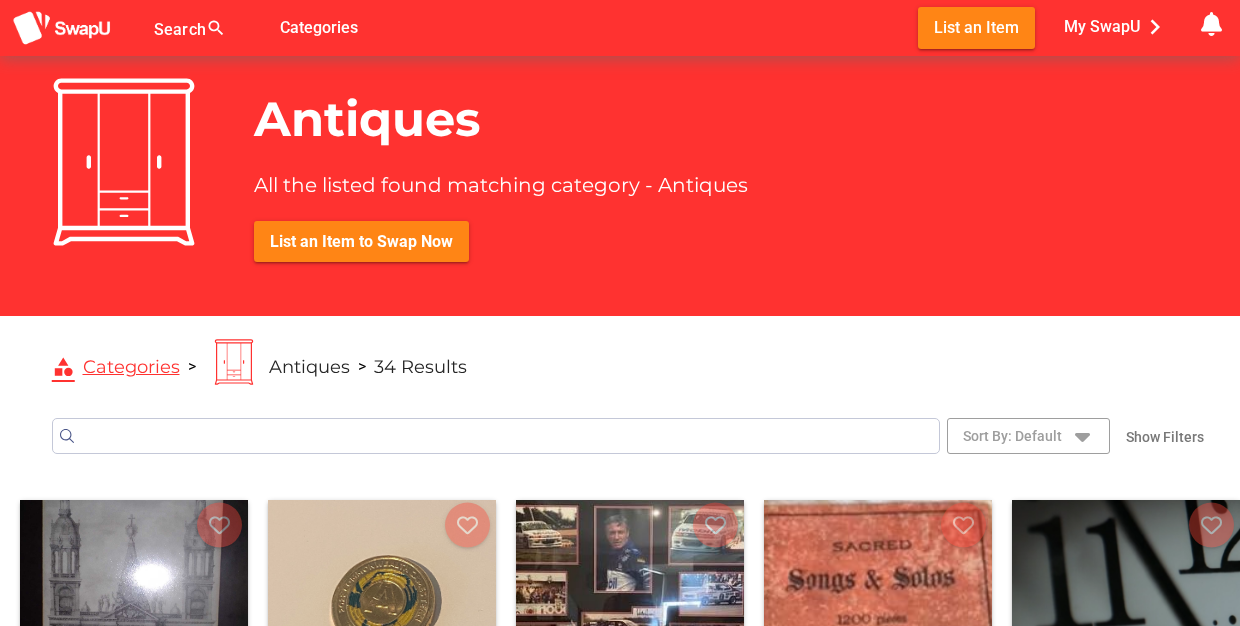 click on "category Categories" at bounding box center [116, 367] 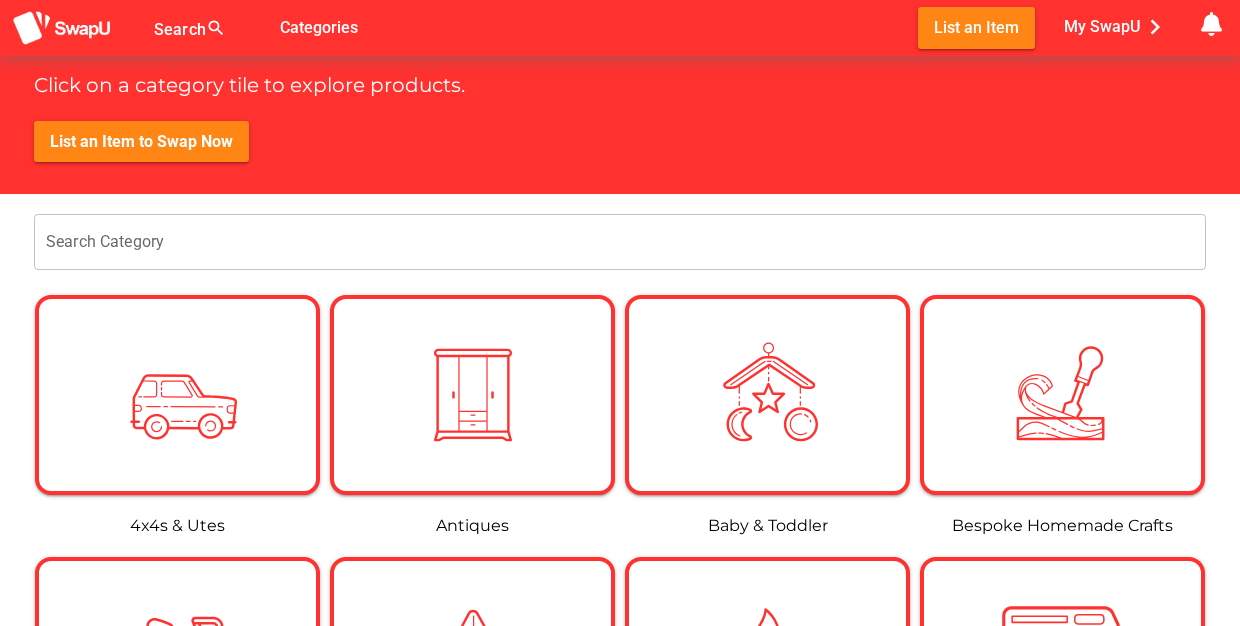 scroll, scrollTop: 173, scrollLeft: 0, axis: vertical 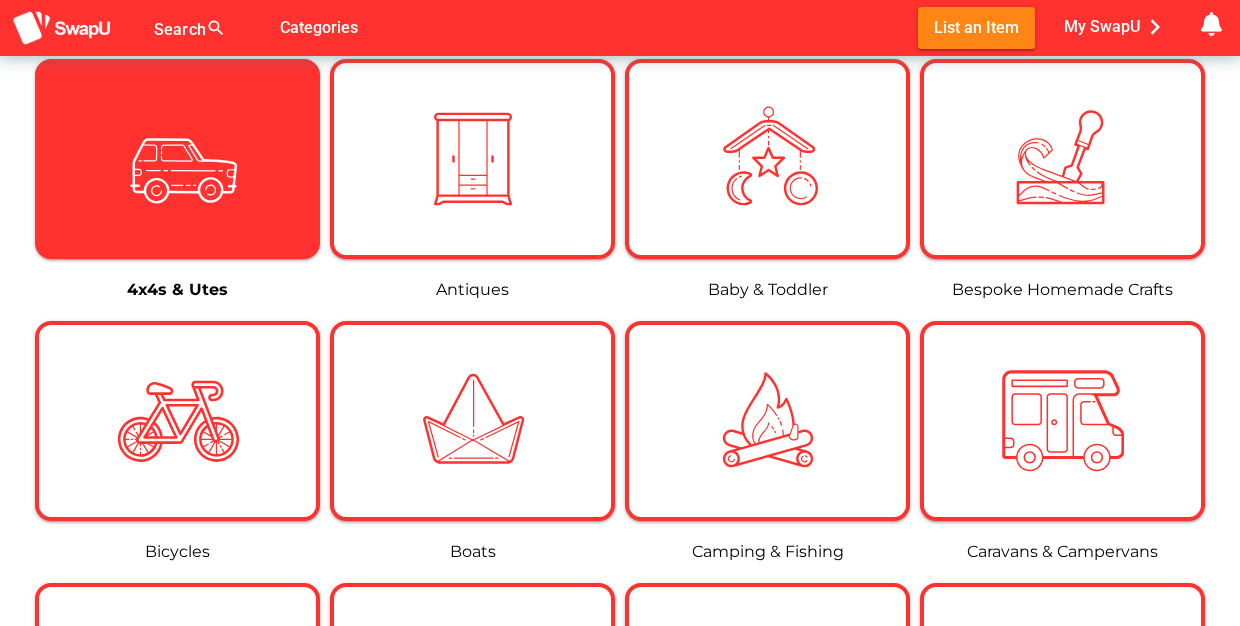 click at bounding box center [177, 159] 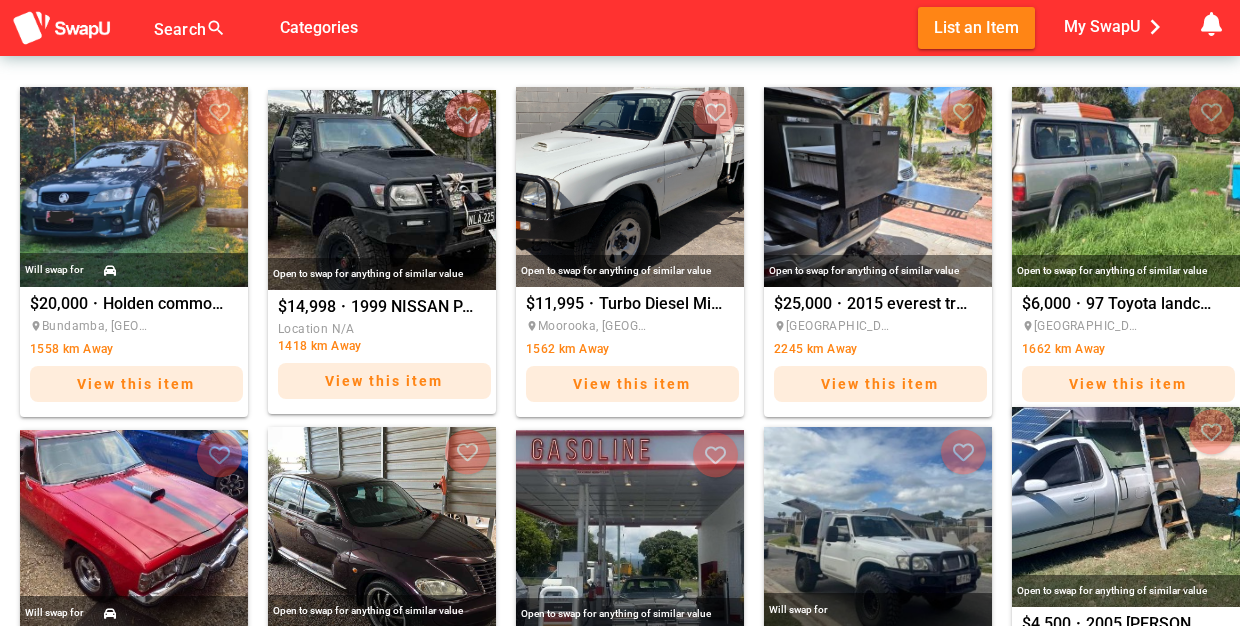 scroll, scrollTop: 419, scrollLeft: 0, axis: vertical 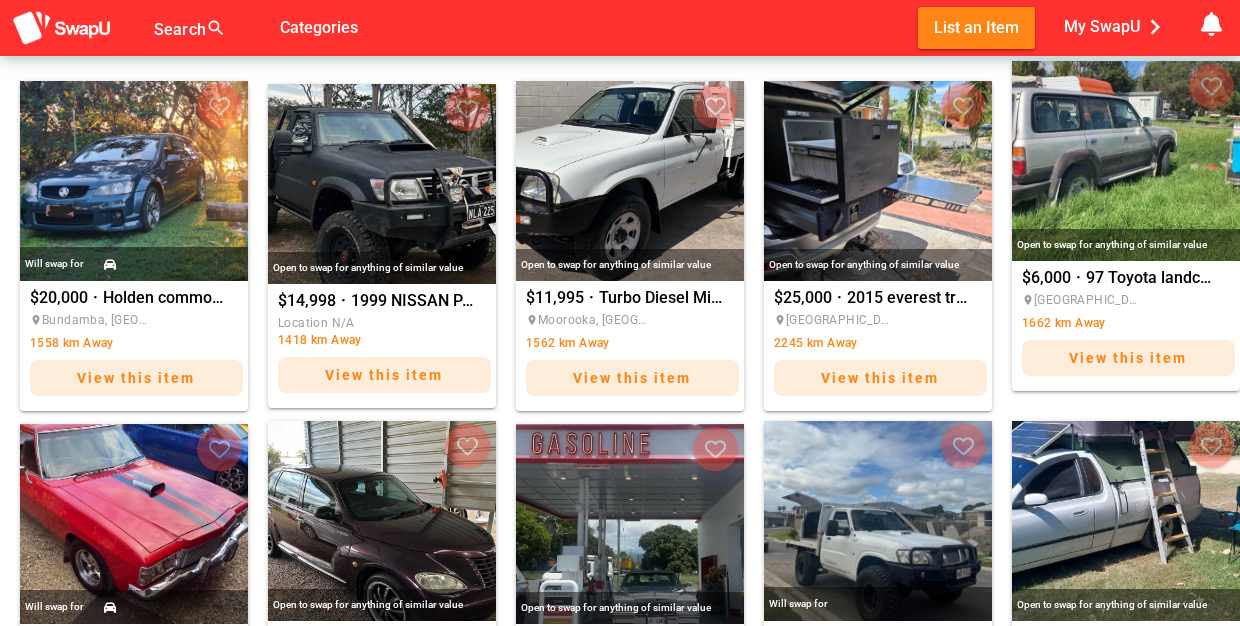 drag, startPoint x: 1143, startPoint y: 169, endPoint x: 1097, endPoint y: 237, distance: 82.0975 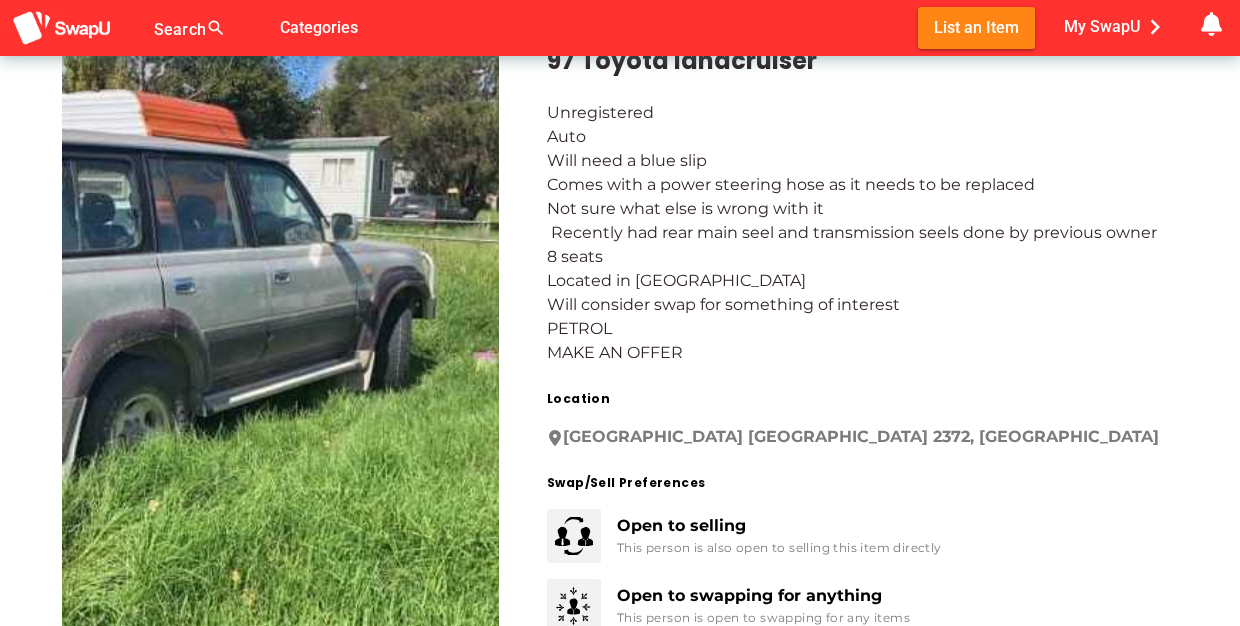 scroll, scrollTop: 81, scrollLeft: 0, axis: vertical 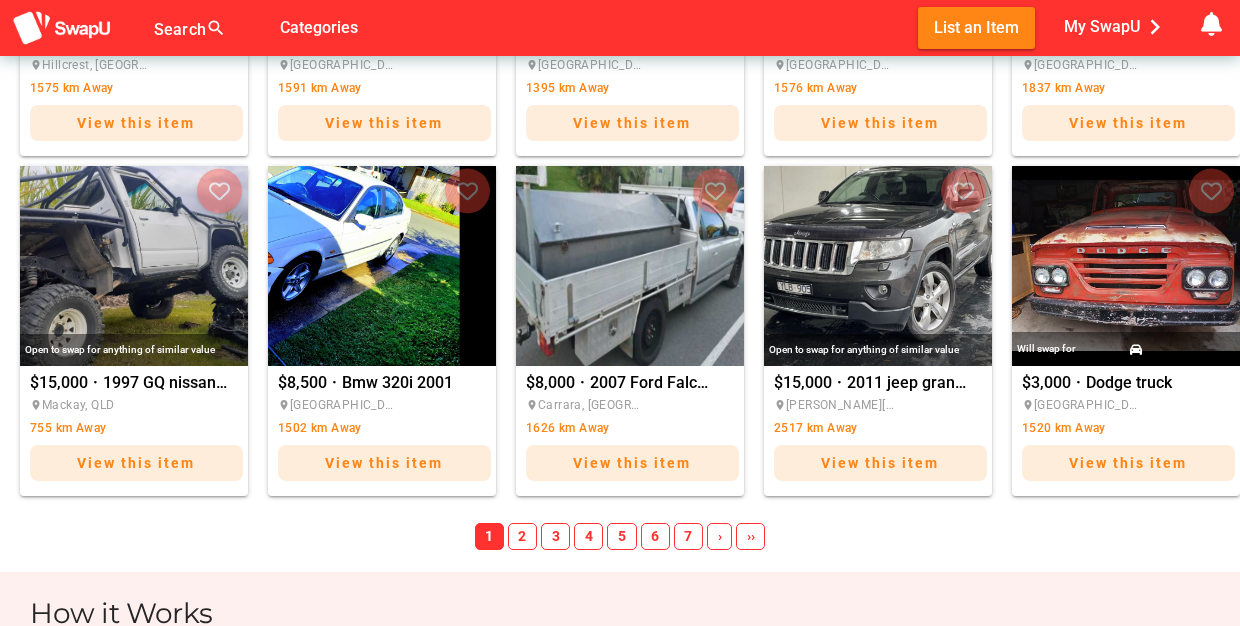click on "2" at bounding box center (522, 537) 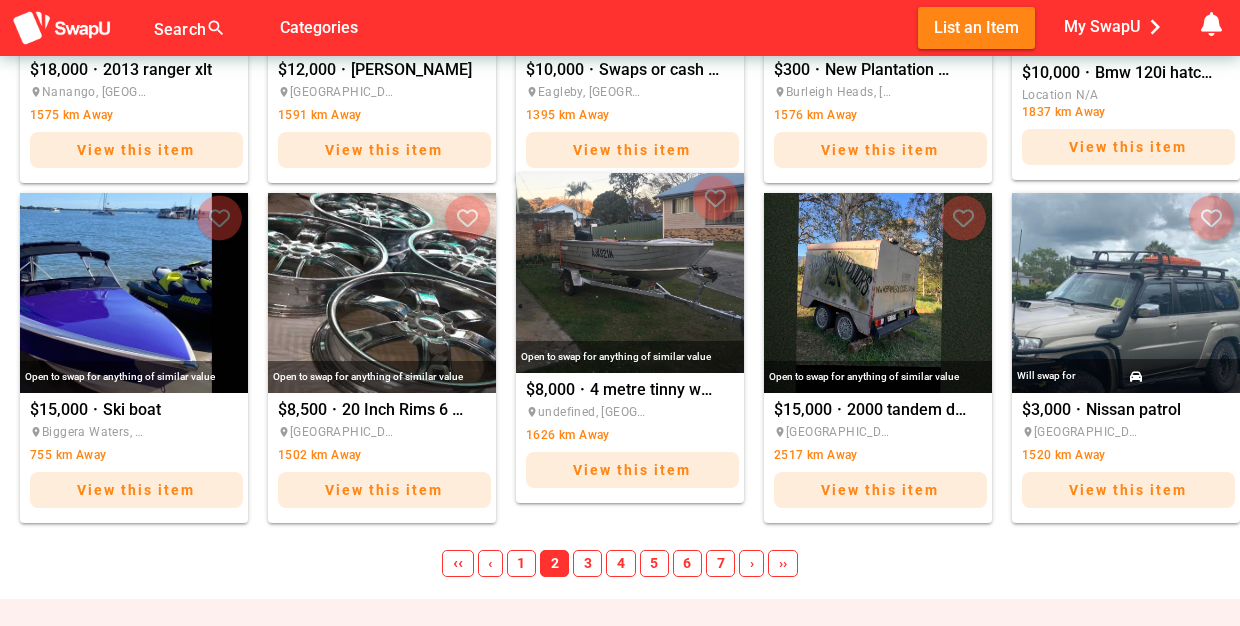 scroll, scrollTop: 1330, scrollLeft: 0, axis: vertical 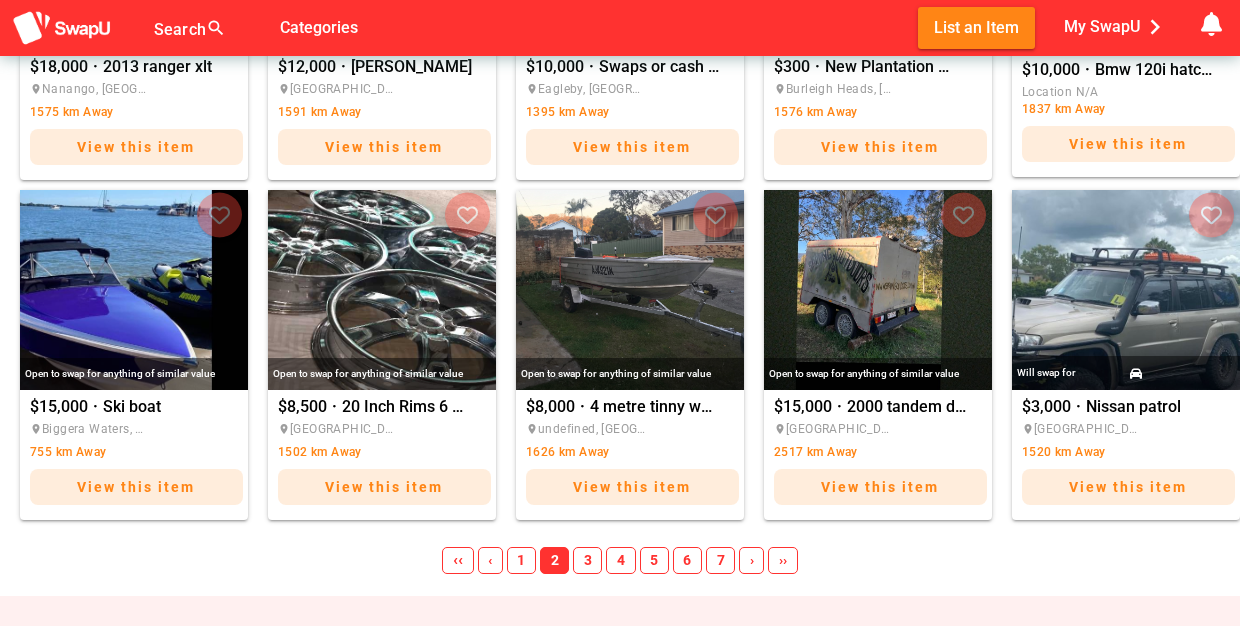click on "3" at bounding box center (587, 561) 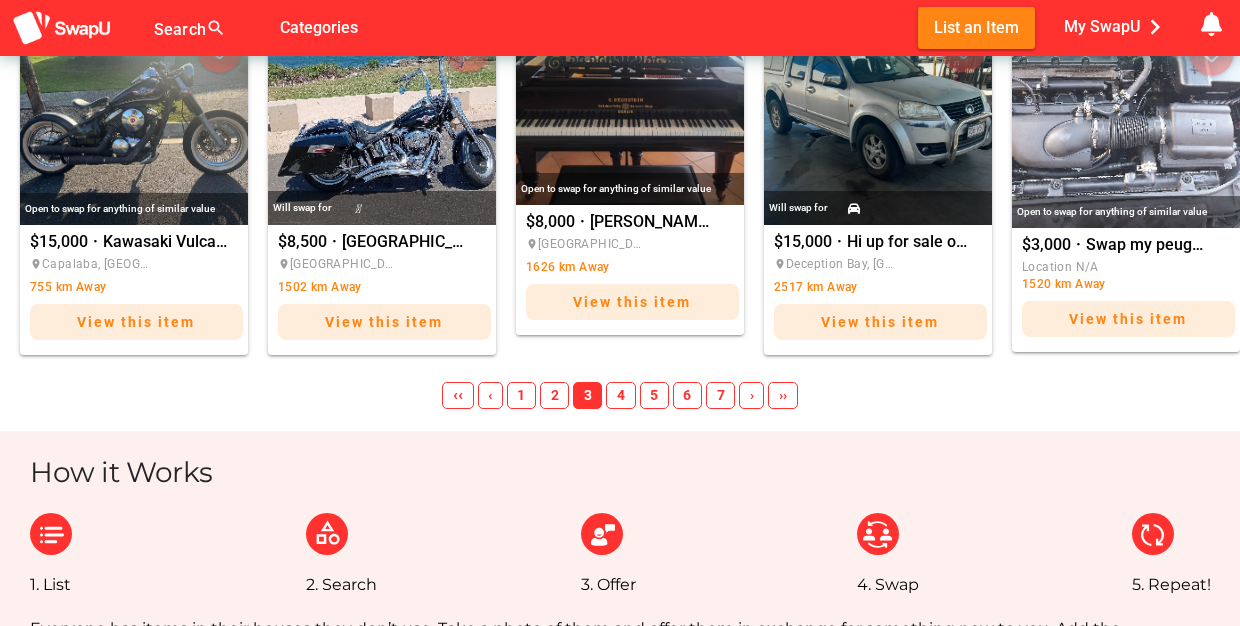 scroll, scrollTop: 1498, scrollLeft: 0, axis: vertical 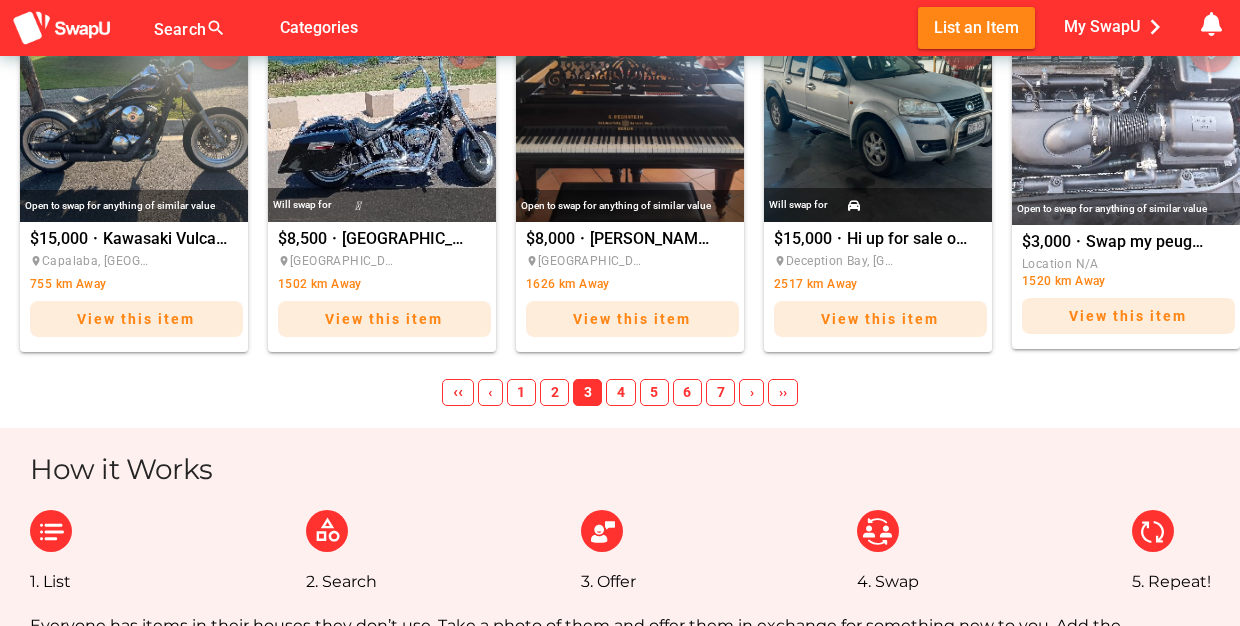 click on "4" at bounding box center [620, 393] 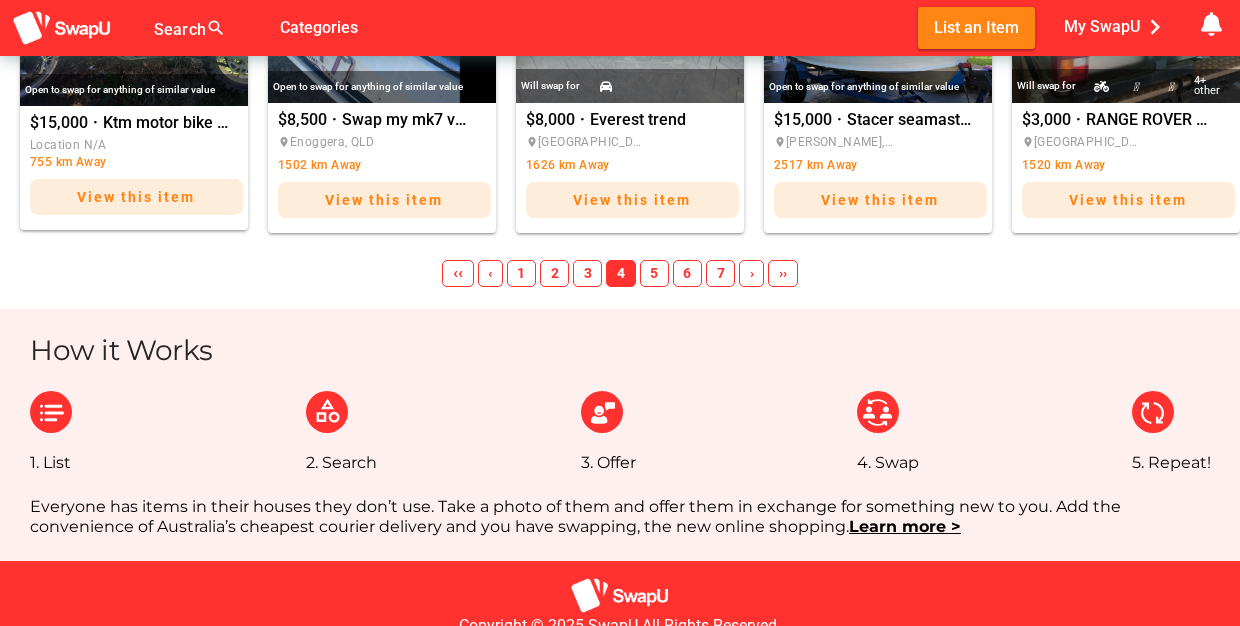 scroll, scrollTop: 1619, scrollLeft: 0, axis: vertical 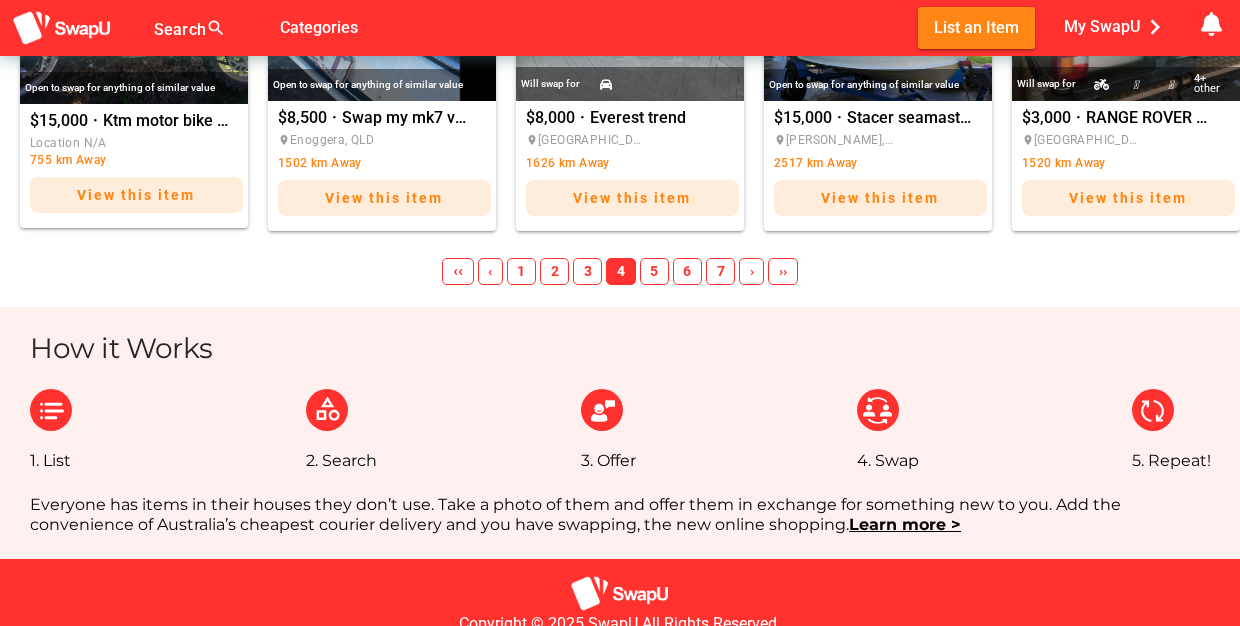 click on "5" at bounding box center [654, 272] 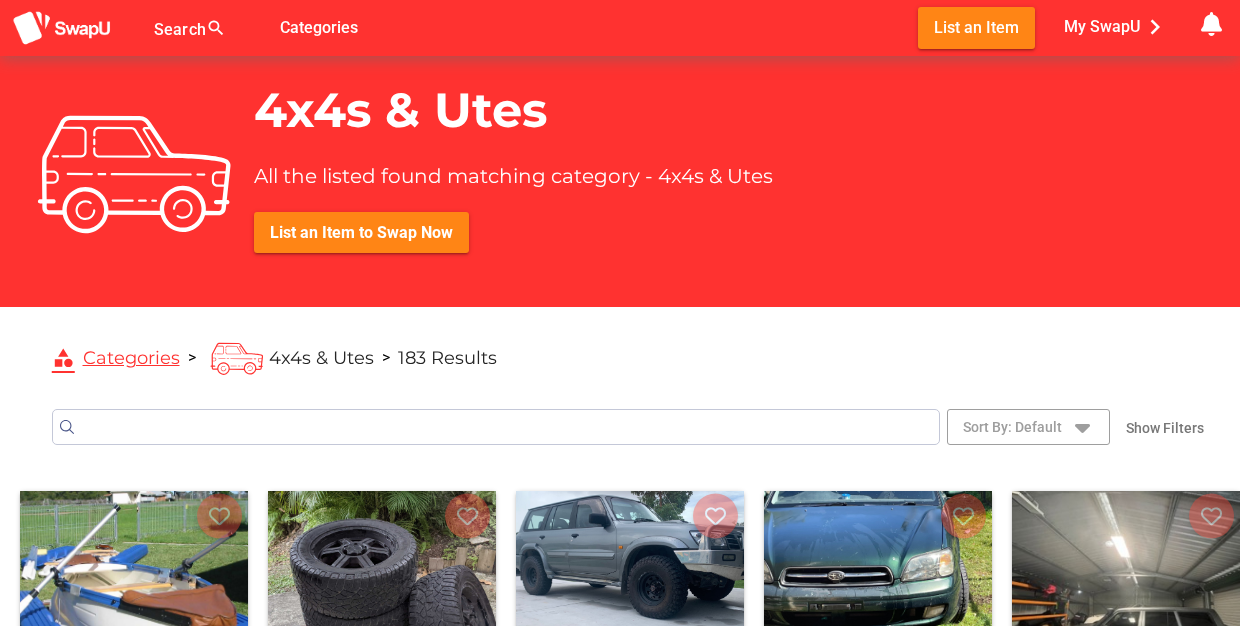 scroll, scrollTop: 15, scrollLeft: 0, axis: vertical 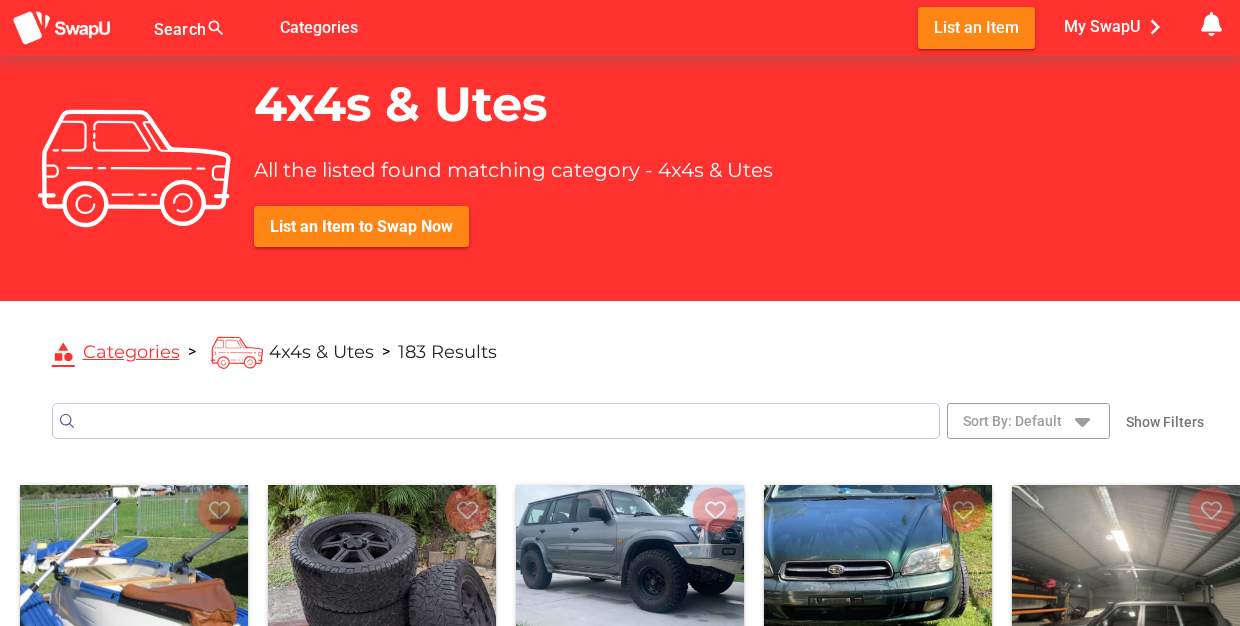 click on "category Categories" at bounding box center (116, 352) 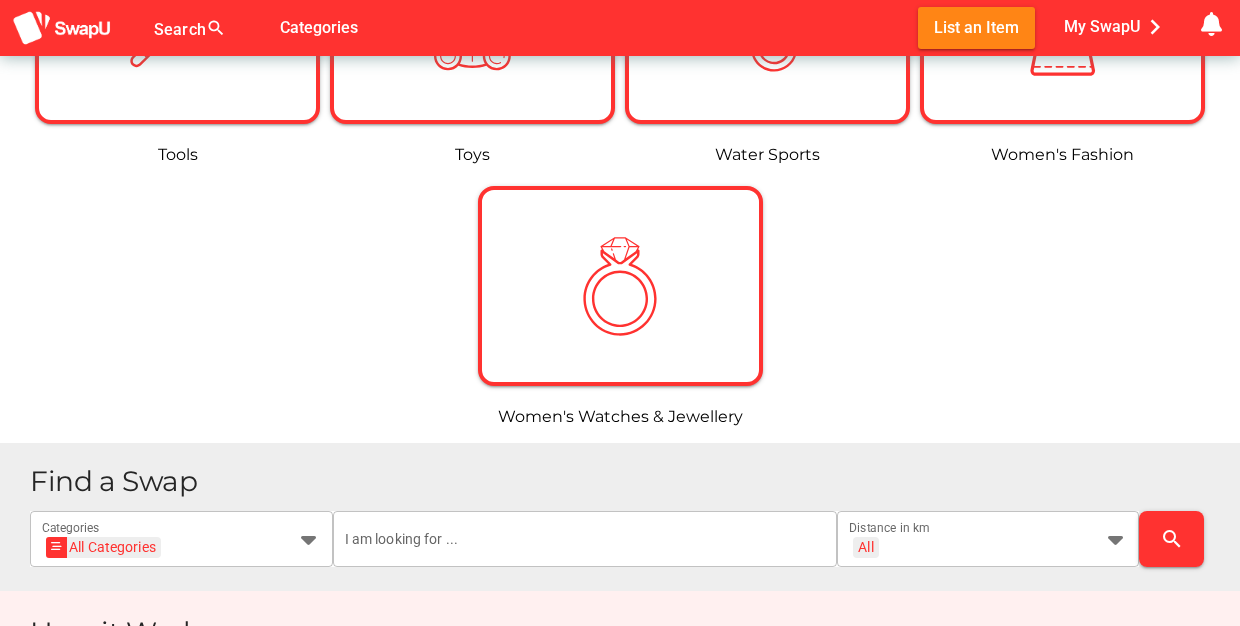 scroll, scrollTop: 2304, scrollLeft: 0, axis: vertical 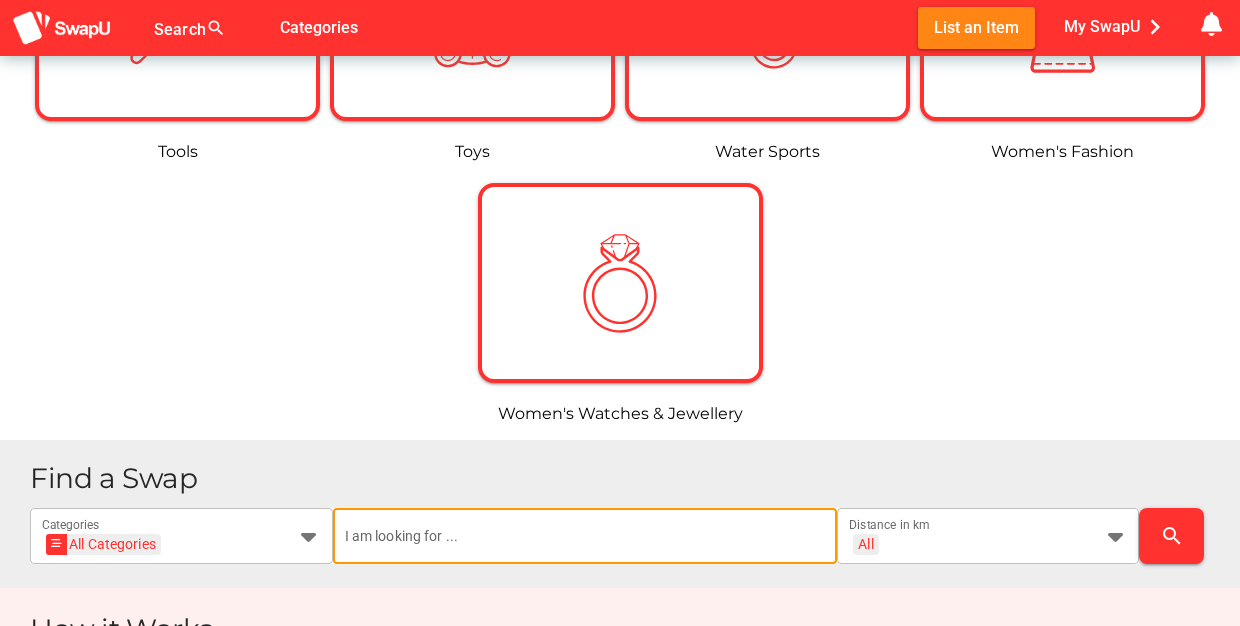 click at bounding box center (585, 536) 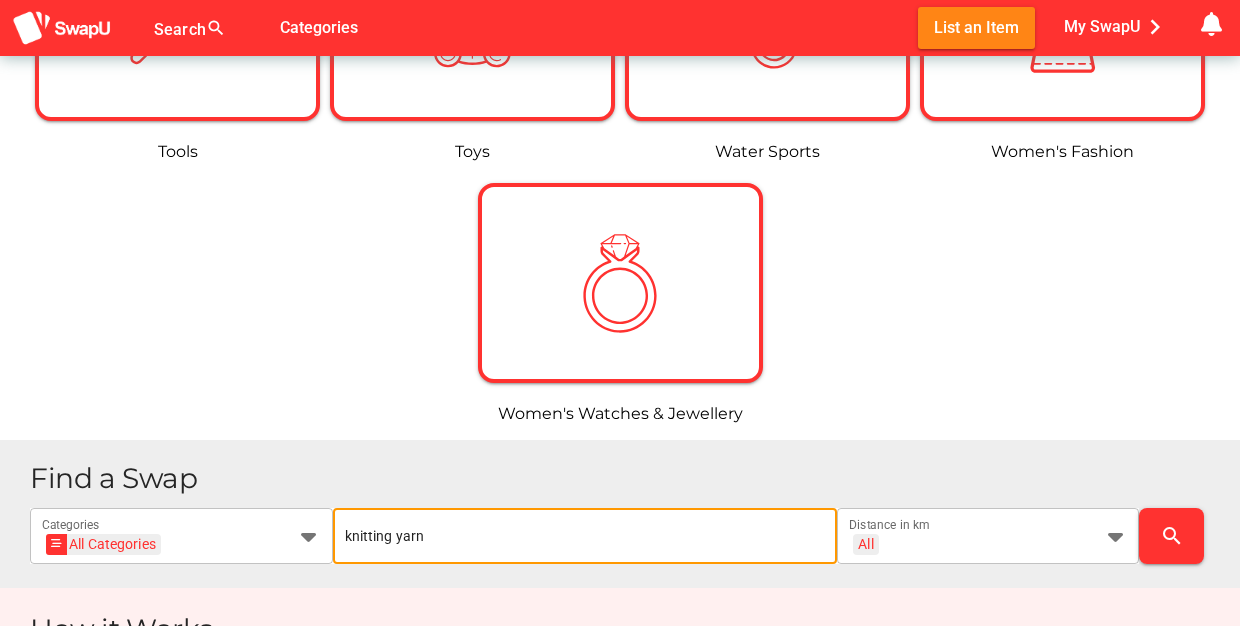 type on "knitting yarn" 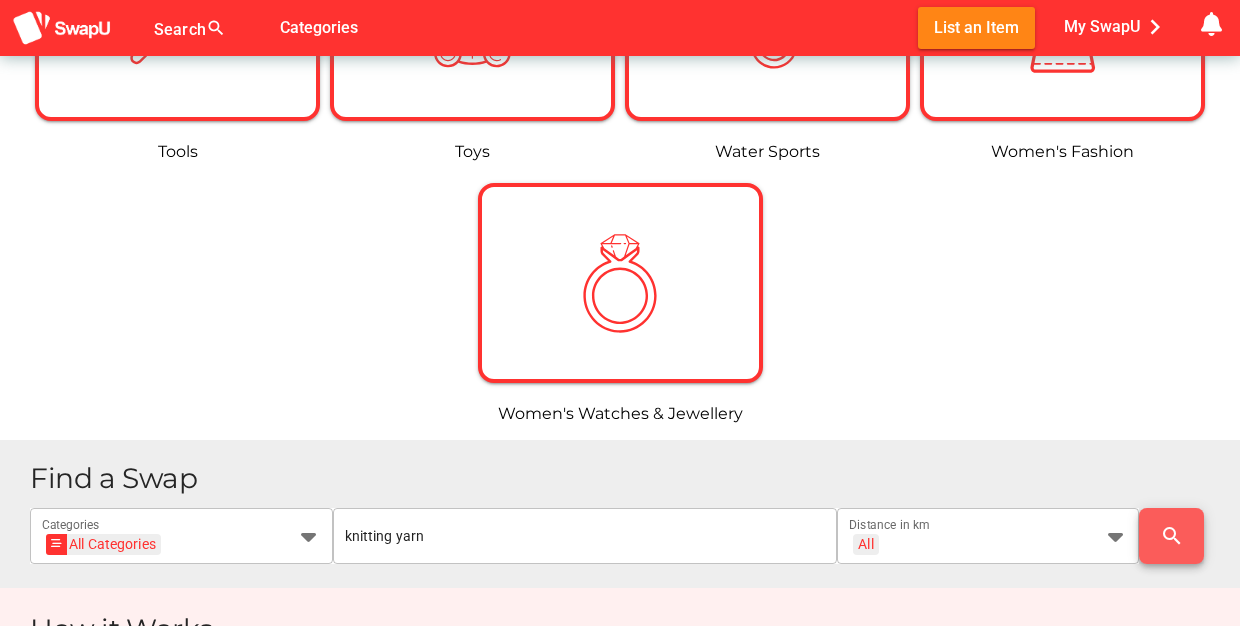 click on "search" at bounding box center [1171, 536] 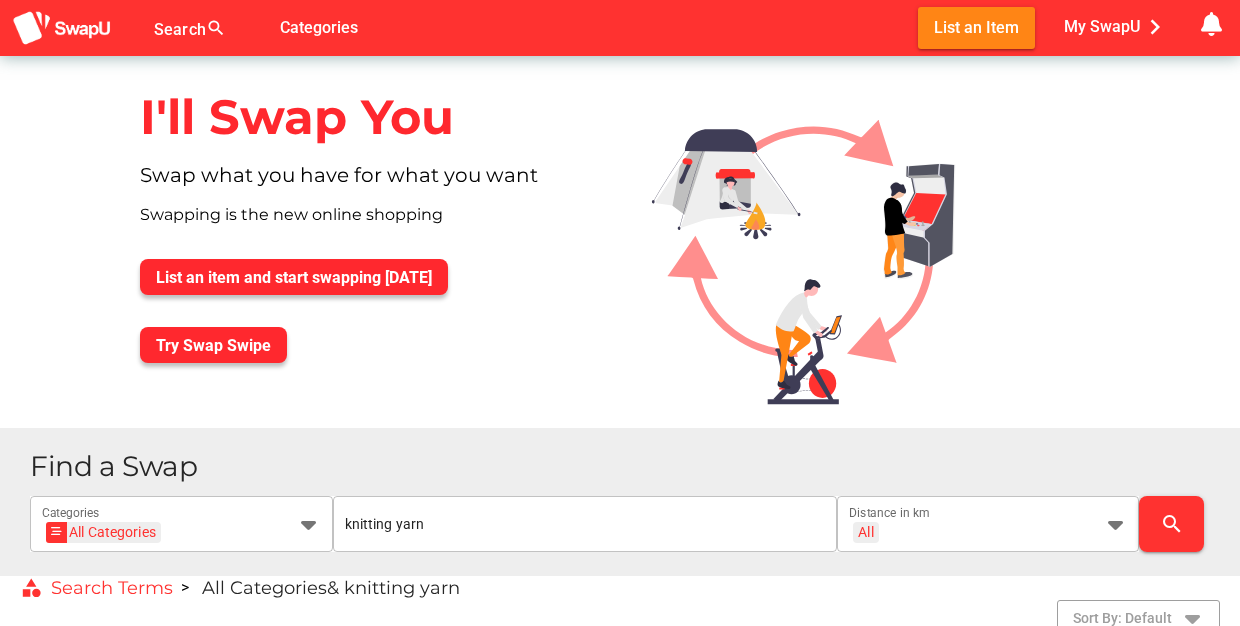scroll, scrollTop: 0, scrollLeft: 0, axis: both 